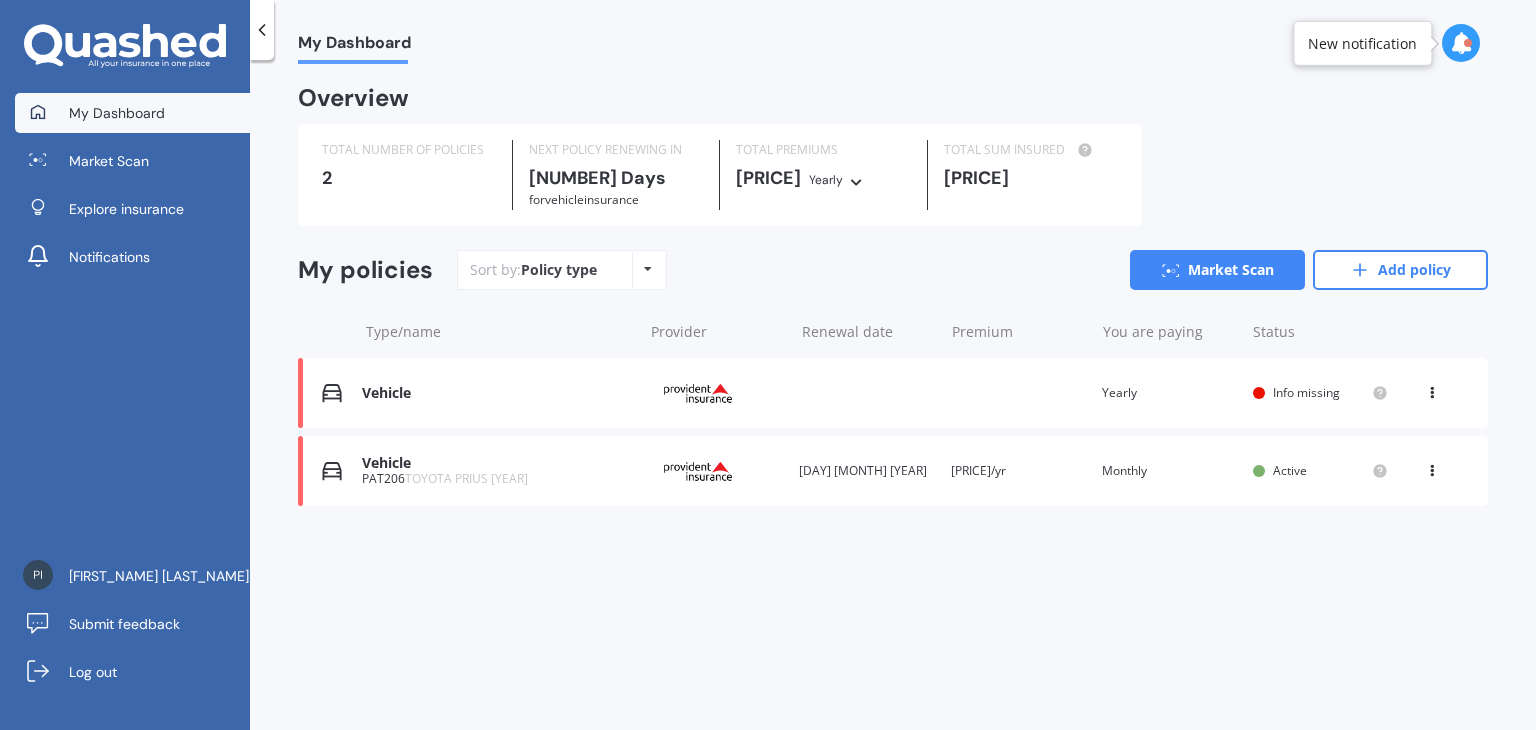 scroll, scrollTop: 0, scrollLeft: 0, axis: both 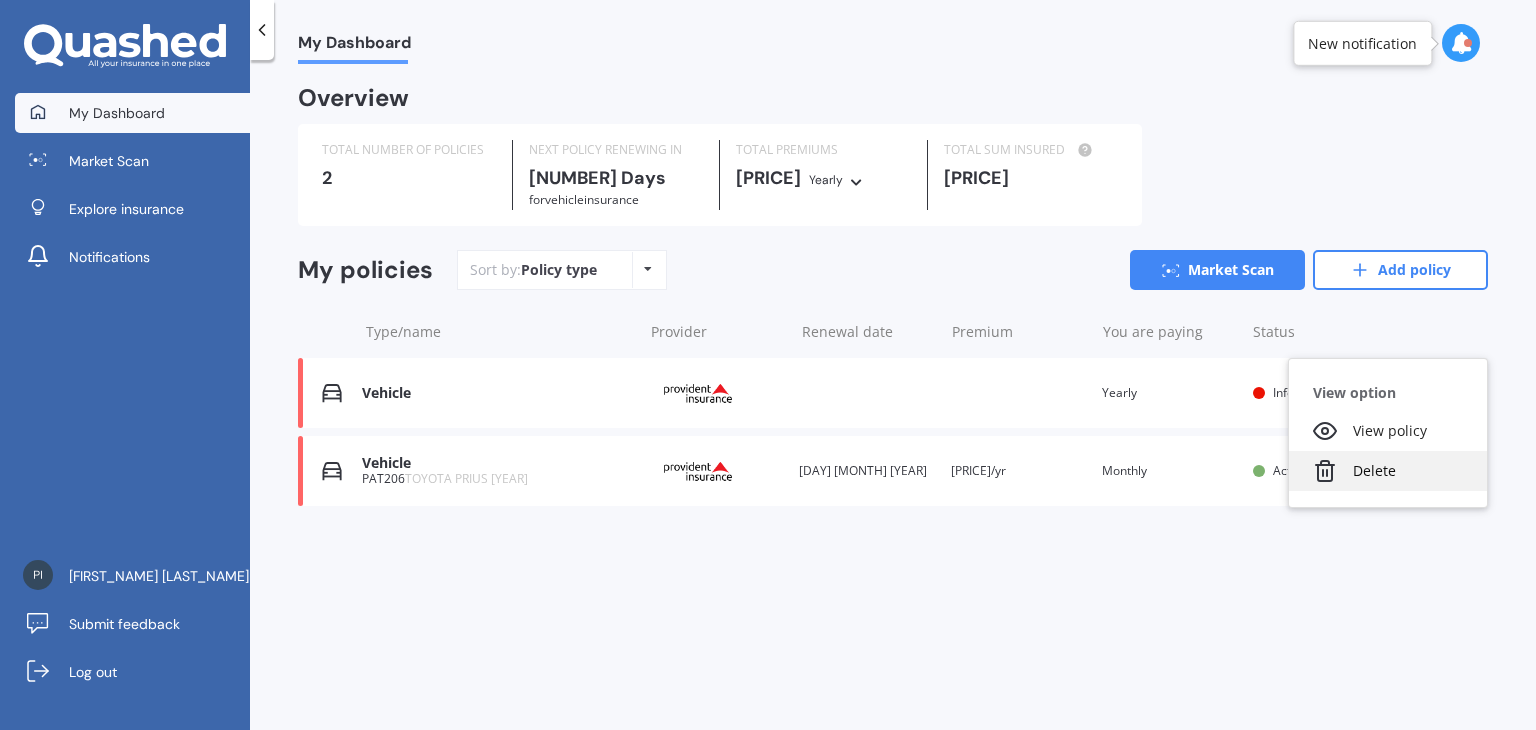 click on "Delete" at bounding box center (1388, 471) 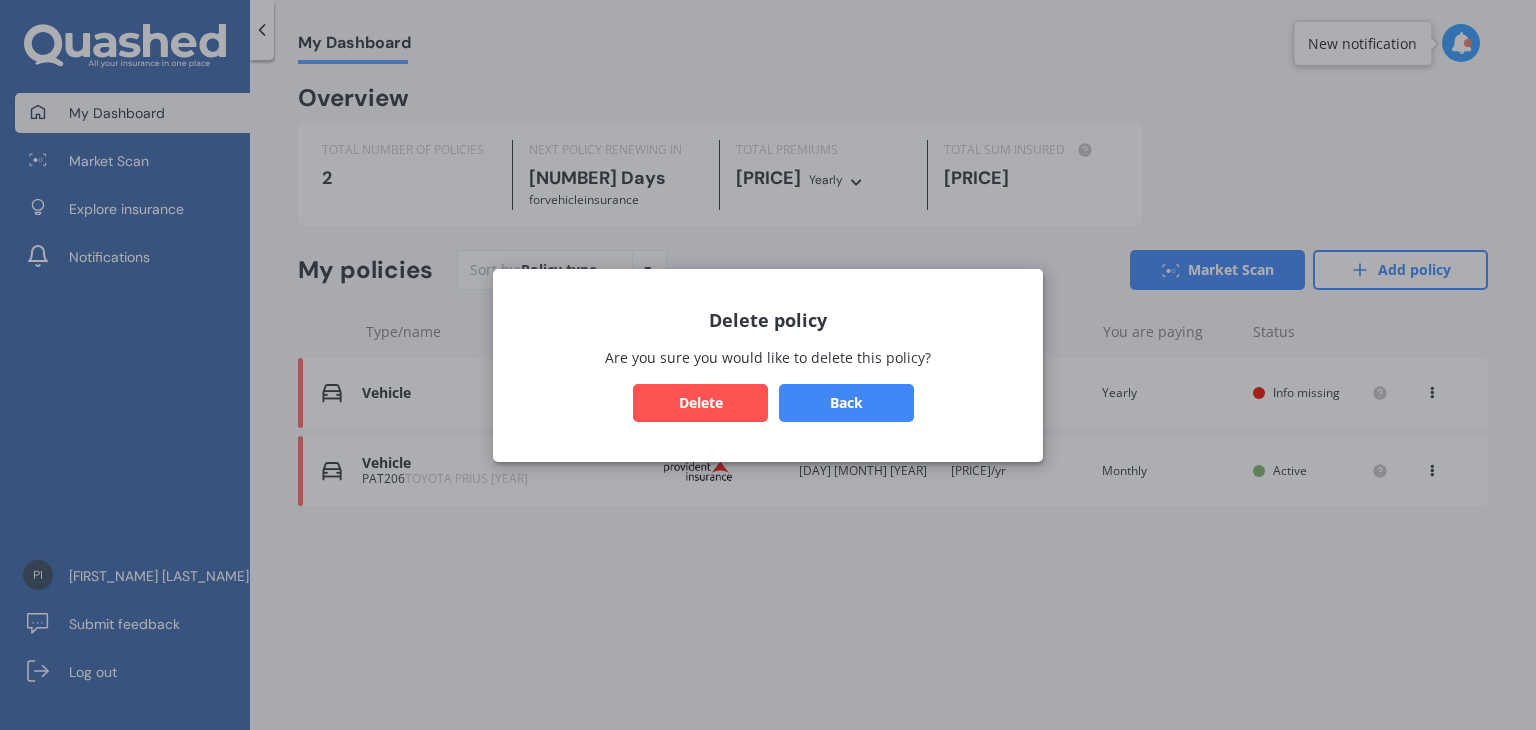 click on "Delete" at bounding box center [700, 402] 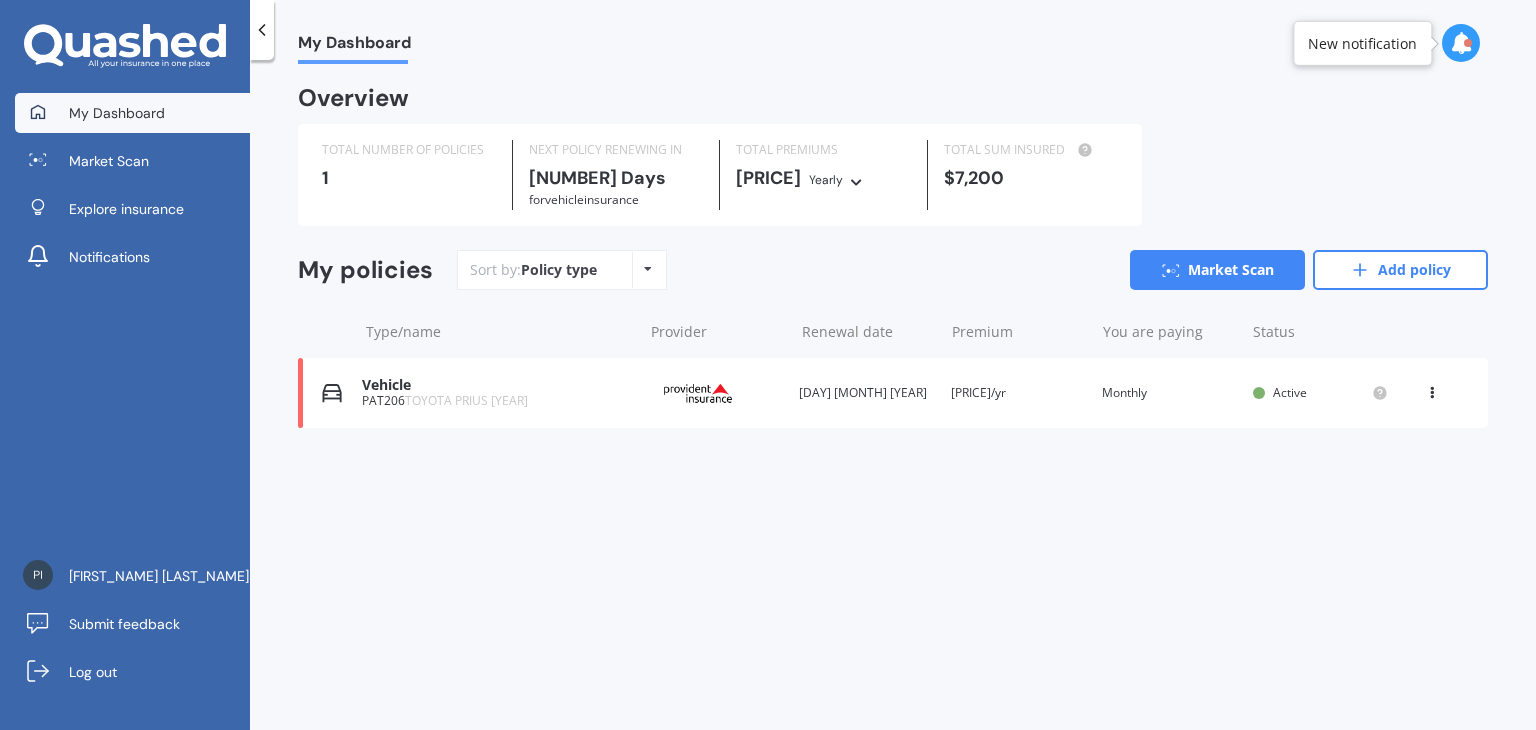 click on "Yearly" at bounding box center (826, 180) 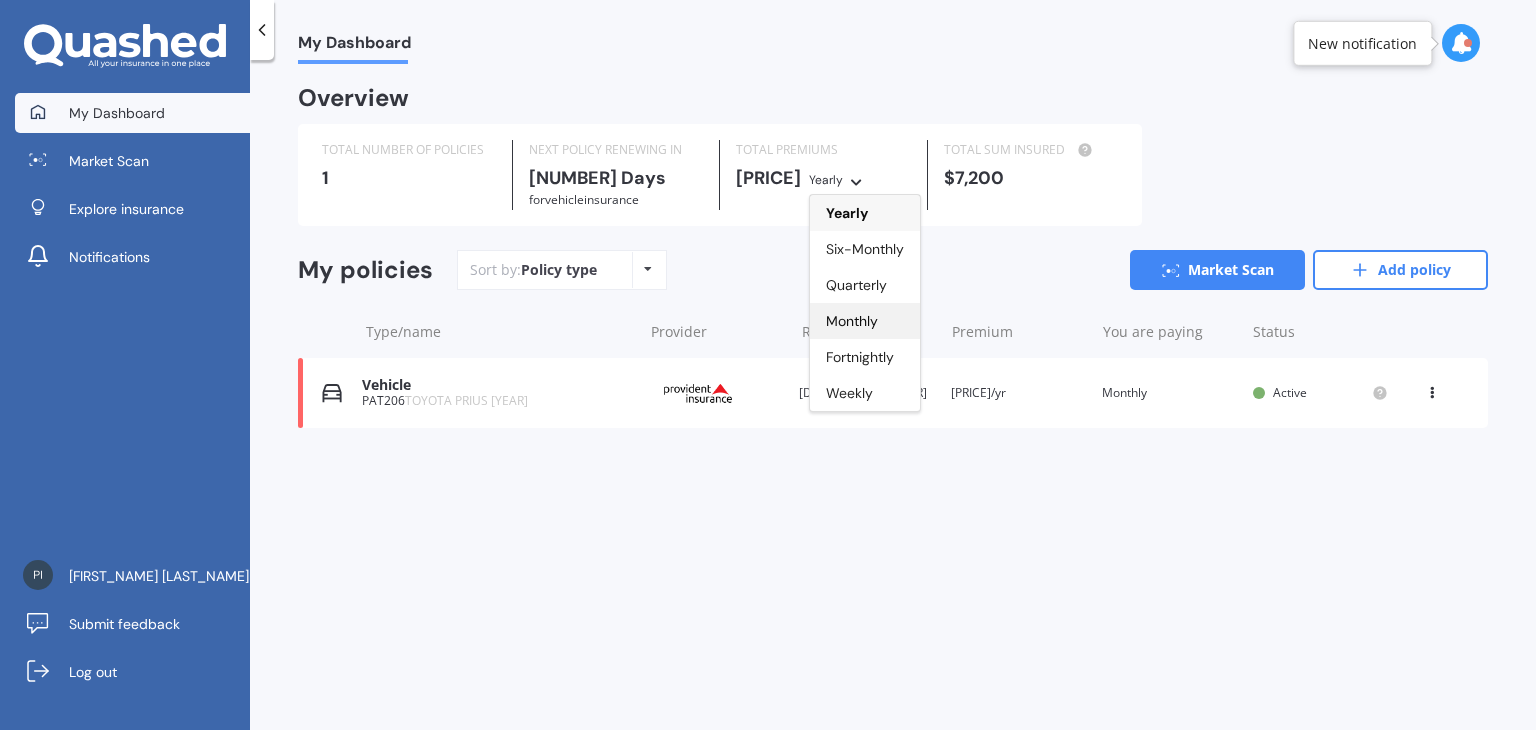 click on "Monthly" at bounding box center (847, 213) 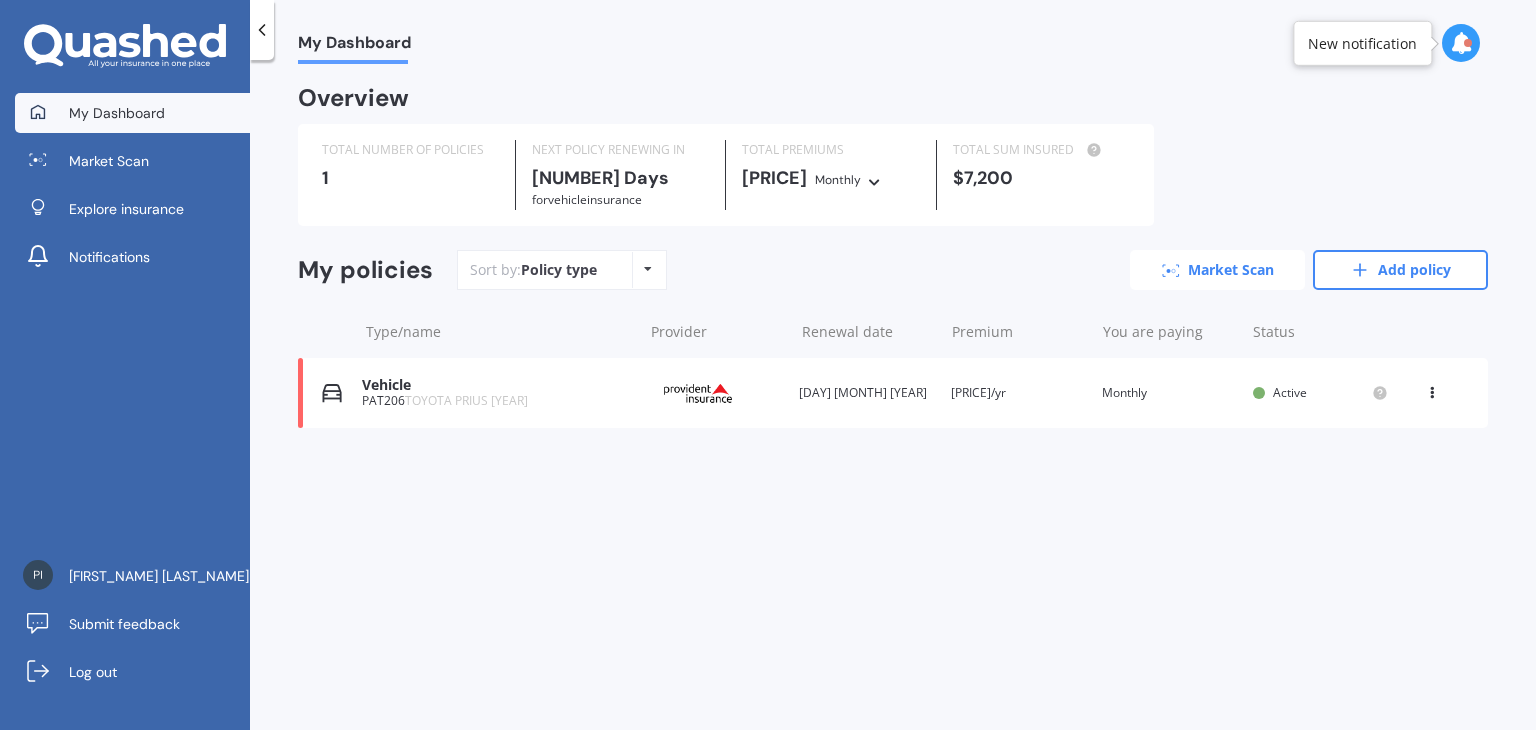 click on "Market Scan" at bounding box center [1217, 270] 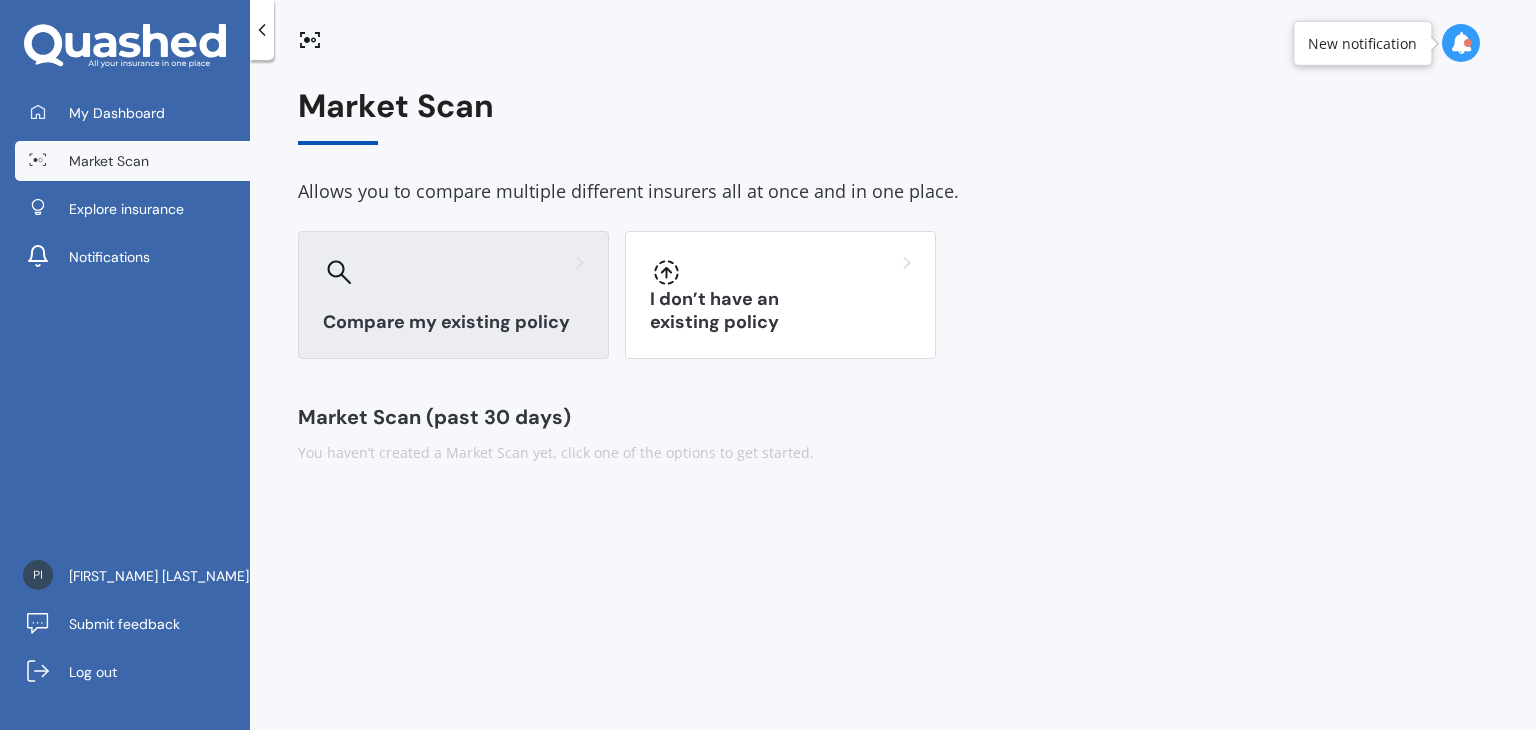 click on "Compare my existing policy" at bounding box center [453, 322] 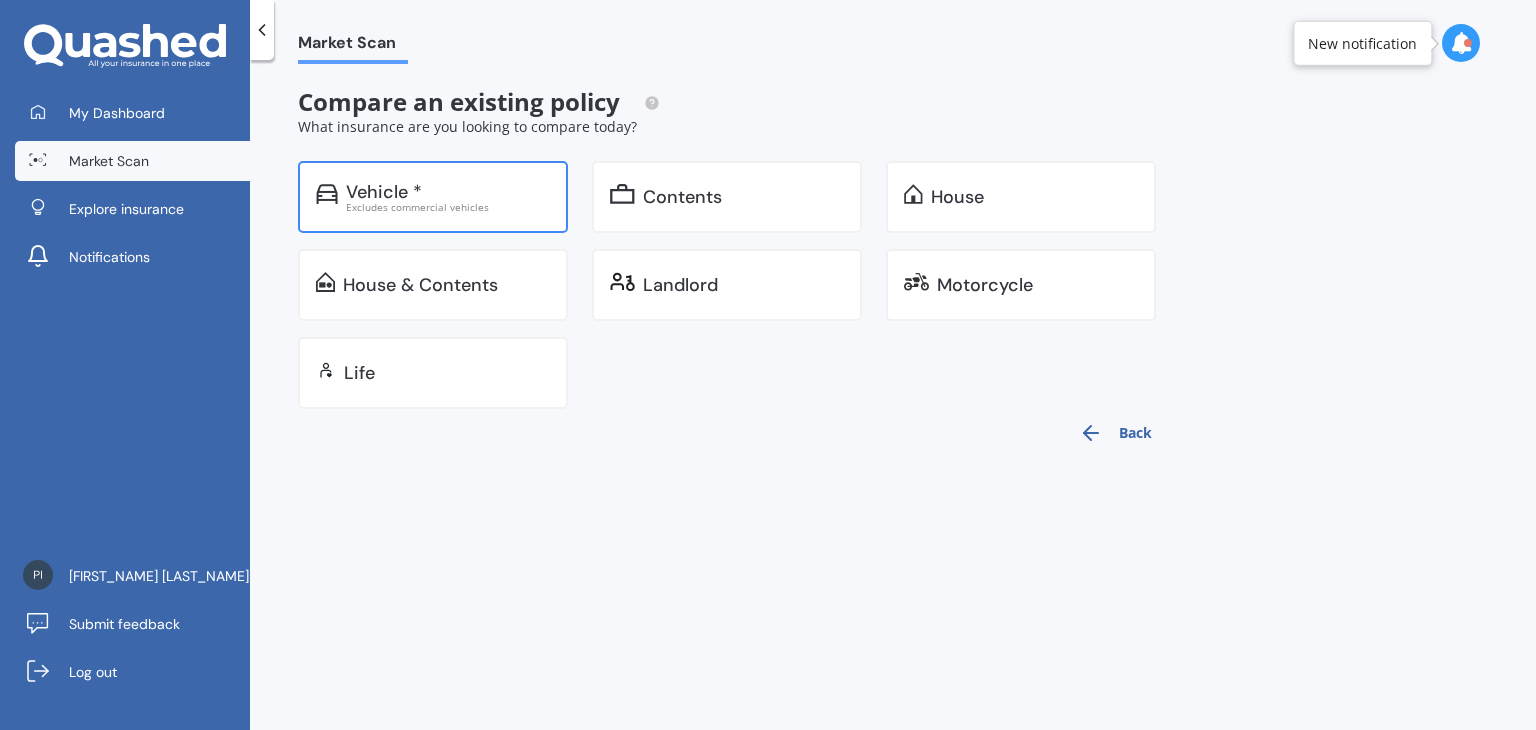 click on "Excludes commercial vehicles" at bounding box center (448, 207) 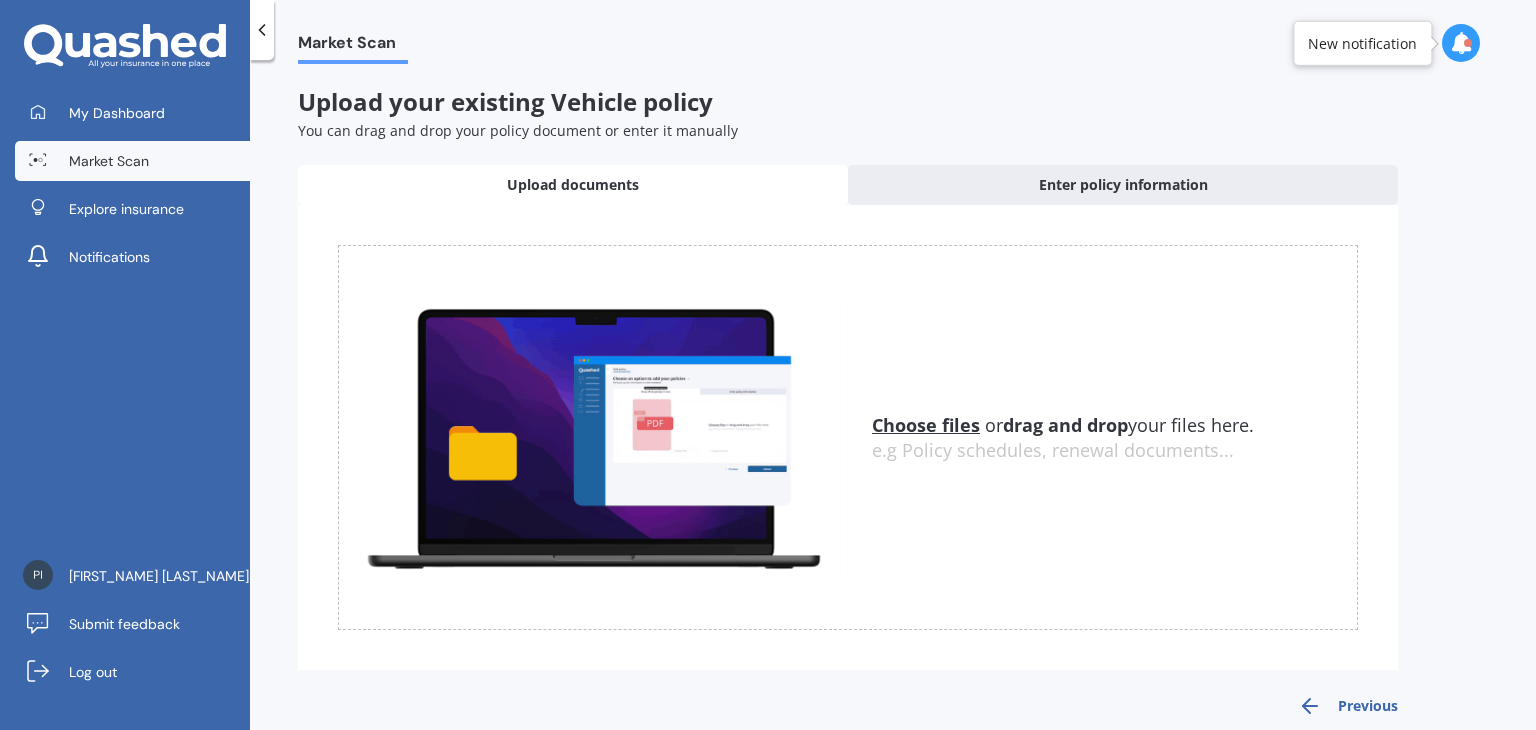 click on "Choose files" at bounding box center [926, 425] 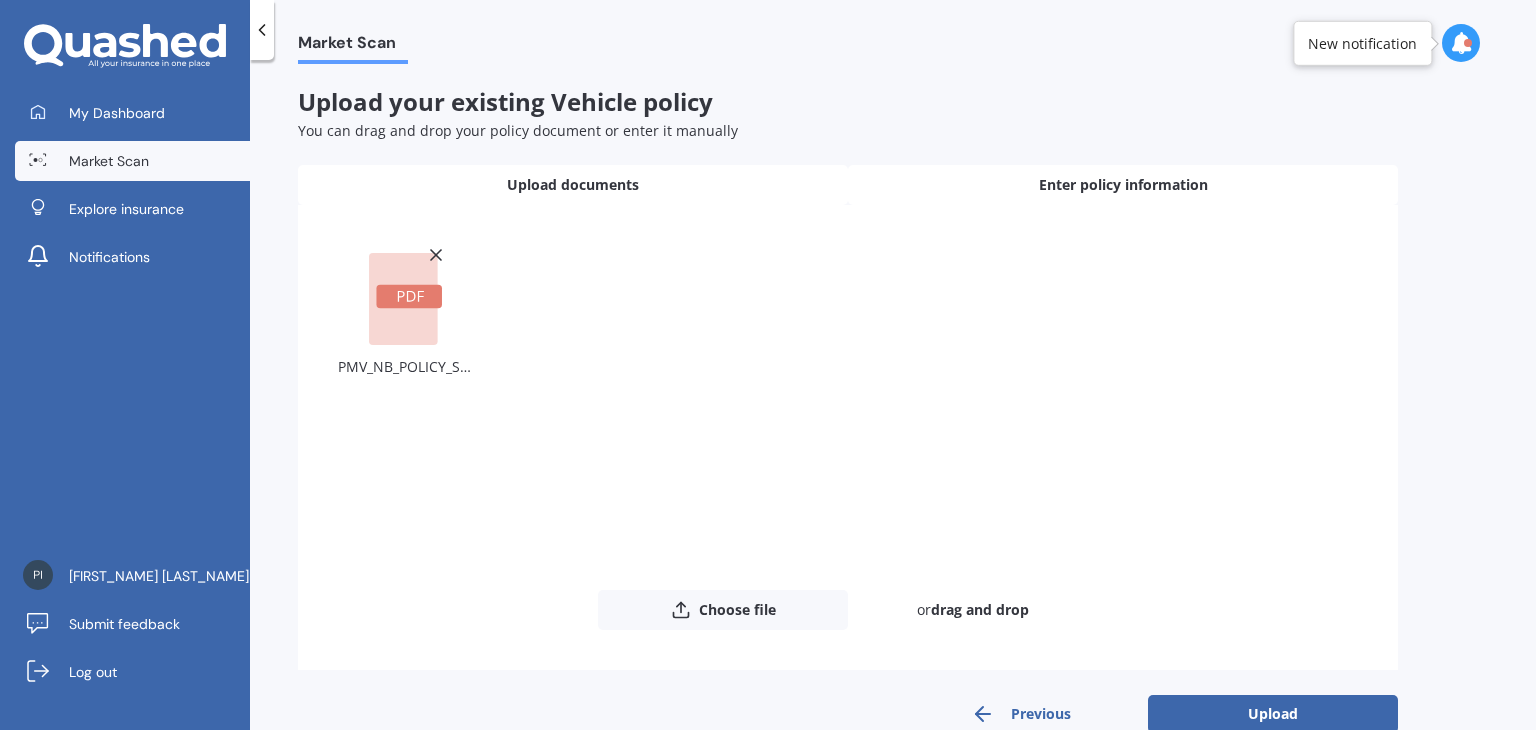 click on "Enter policy information" at bounding box center (1123, 185) 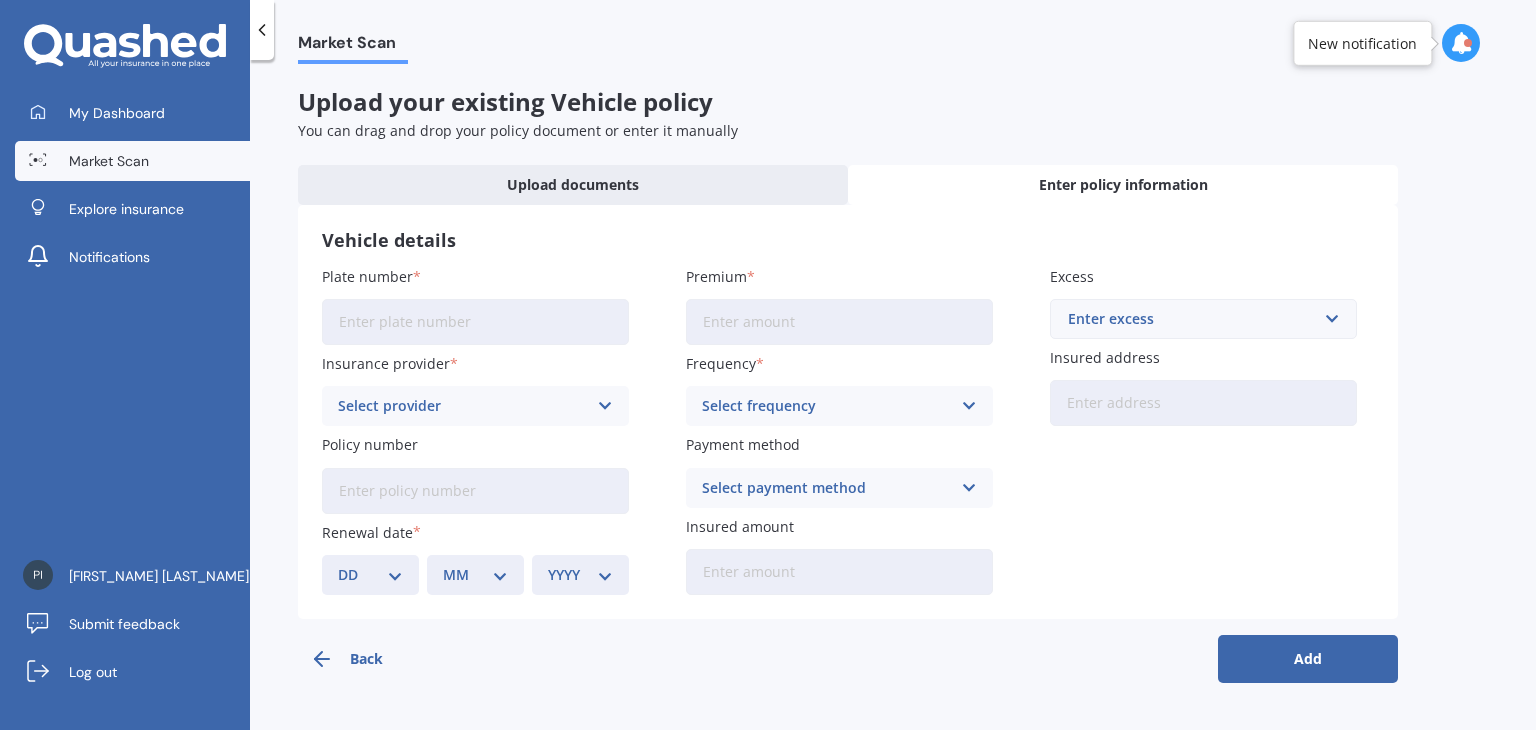 click on "Select provider" at bounding box center [462, 406] 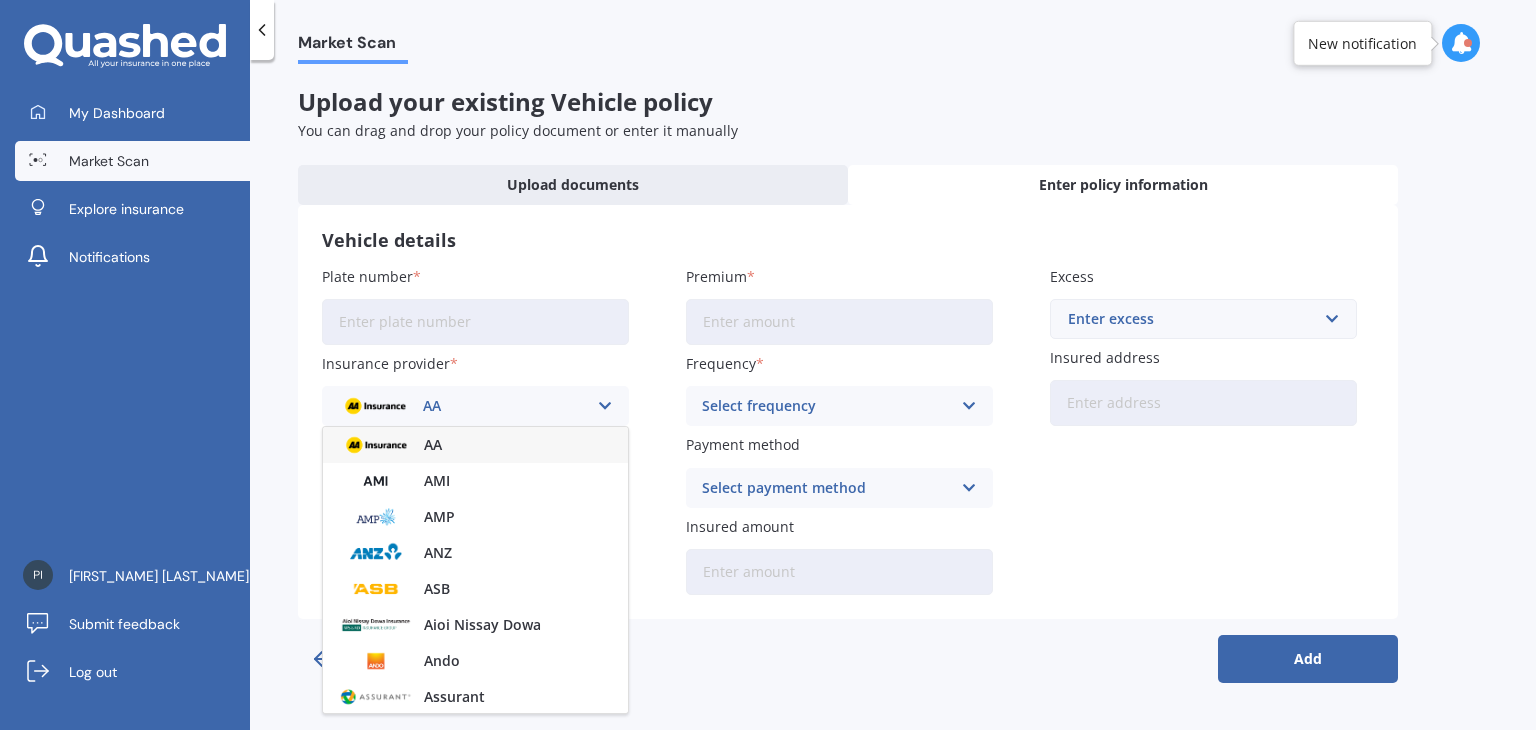 click on "AA" at bounding box center (462, 406) 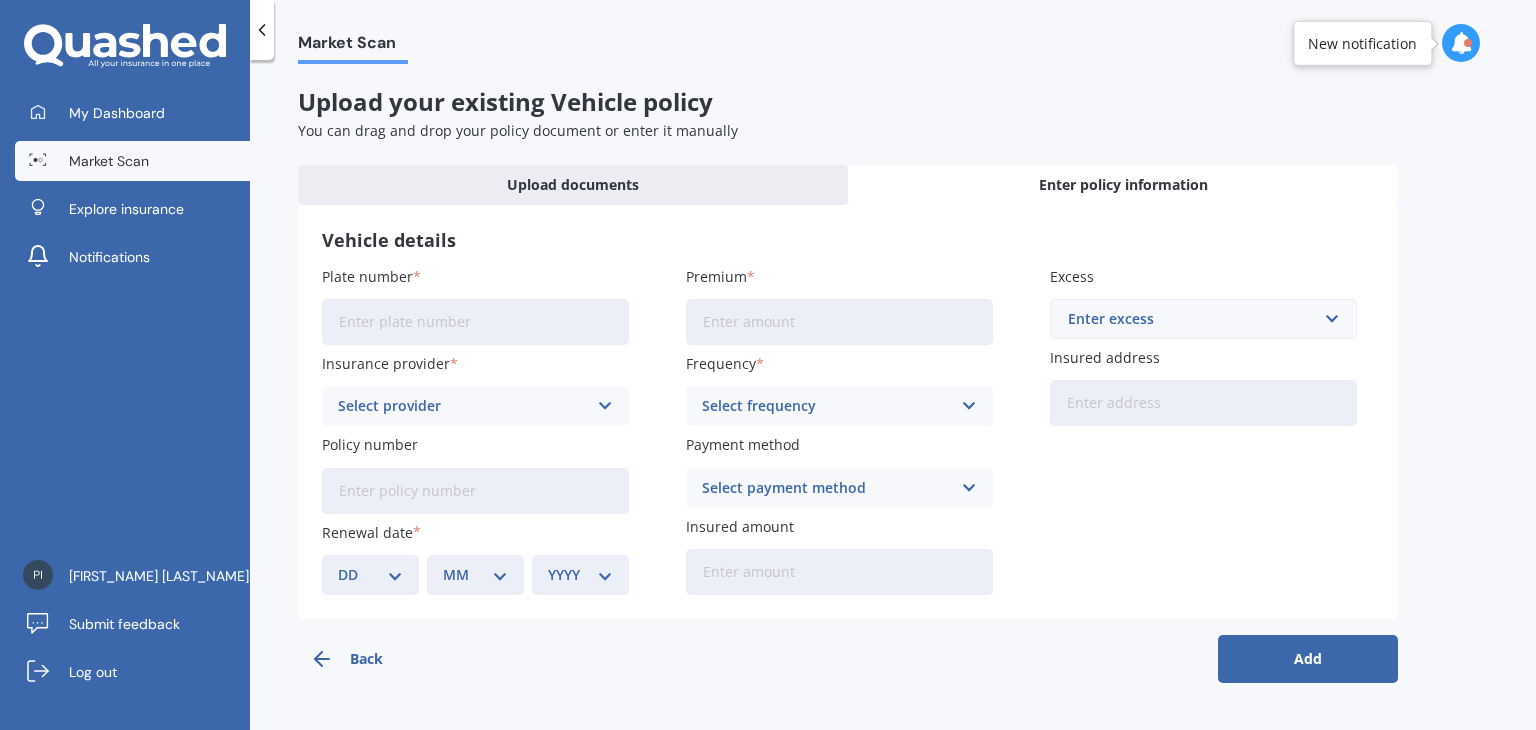 click at bounding box center [262, 30] 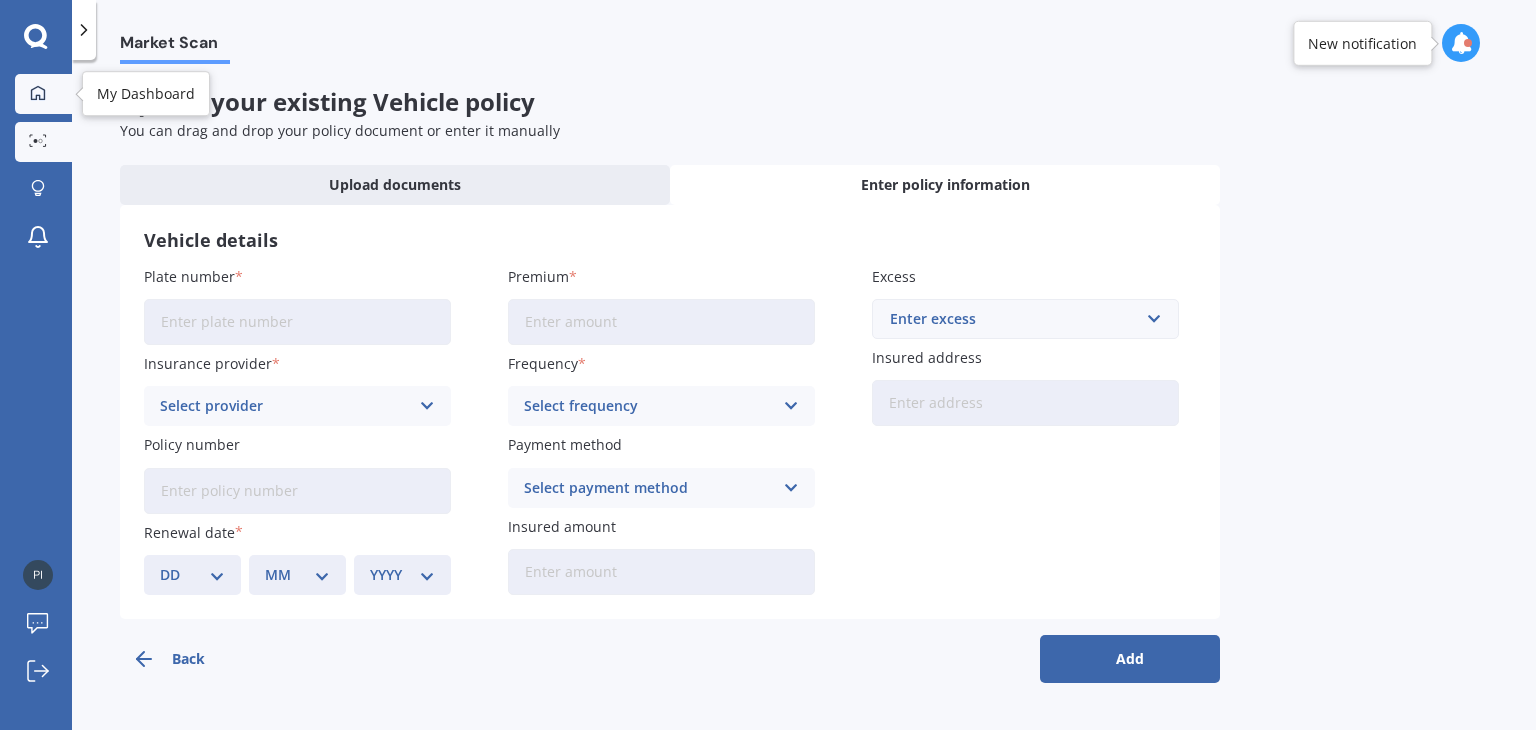 click at bounding box center (38, 94) 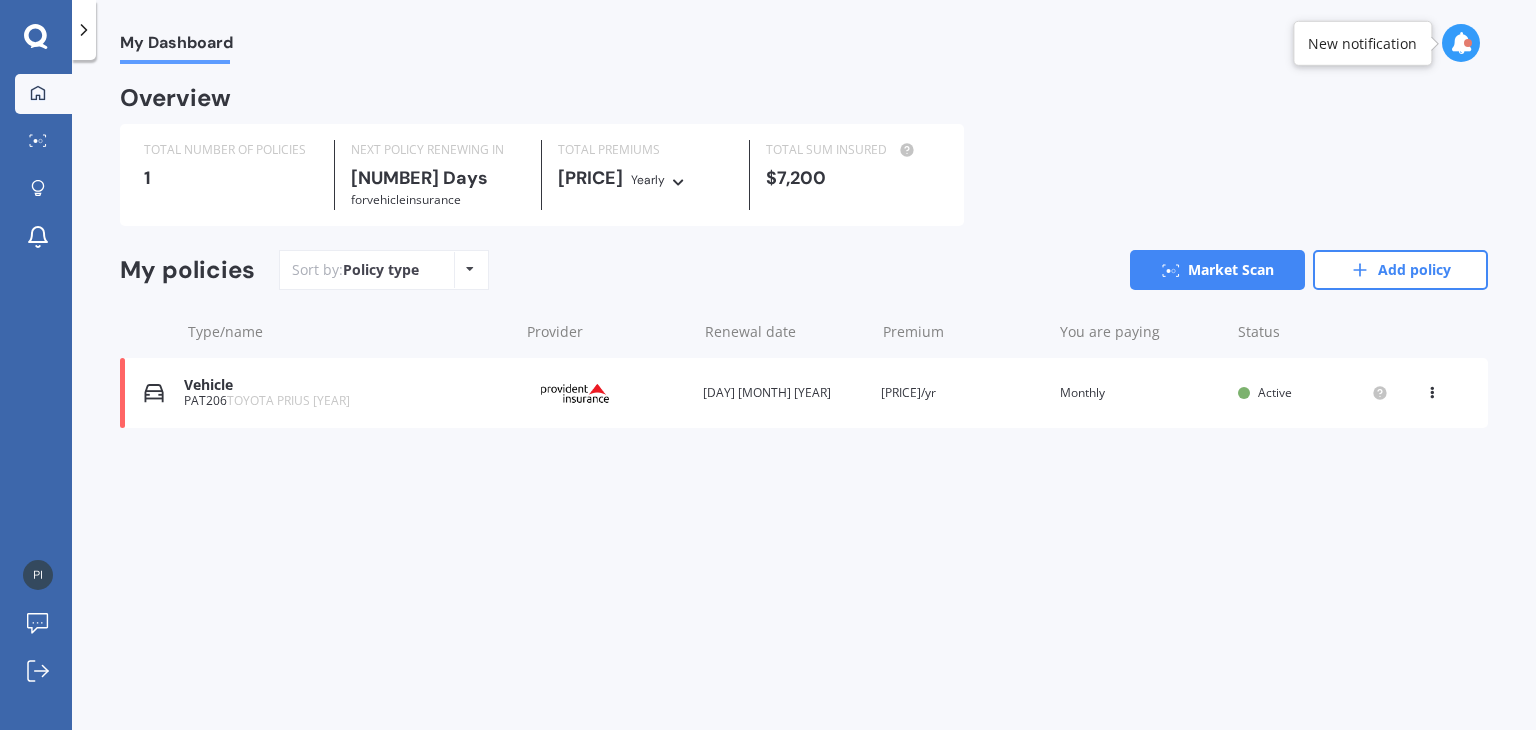 click at bounding box center [1461, 43] 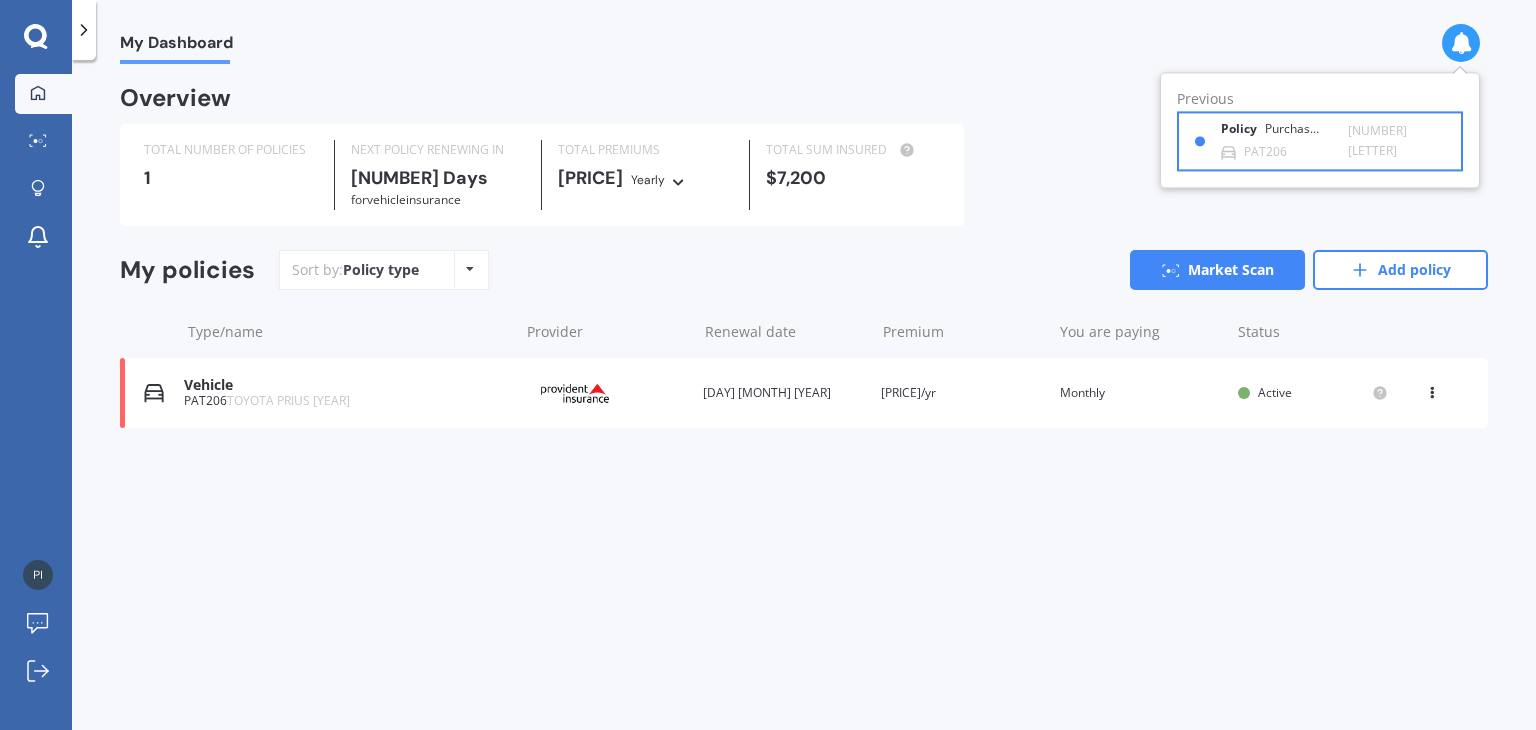 click on "Purchase completed" at bounding box center (1294, 130) 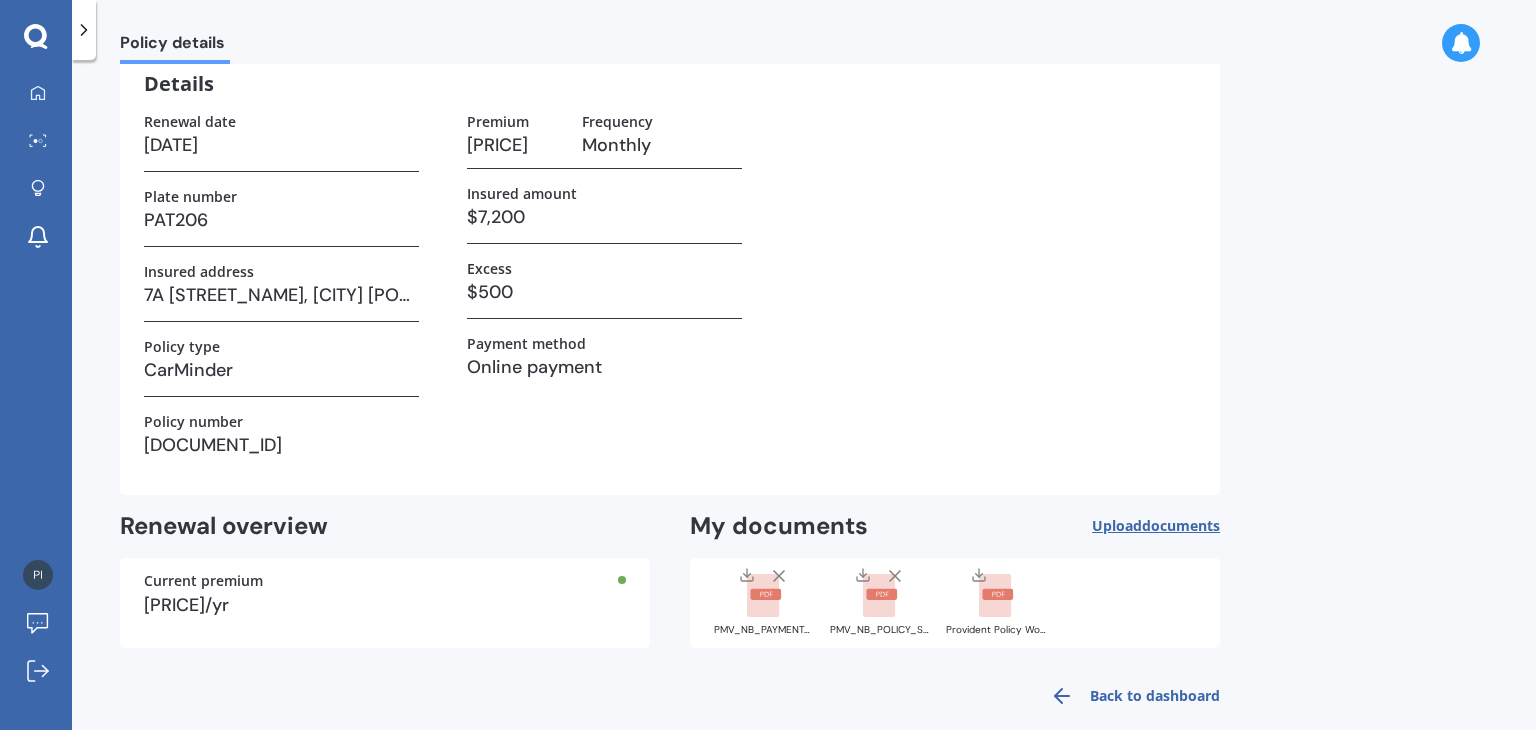scroll, scrollTop: 112, scrollLeft: 0, axis: vertical 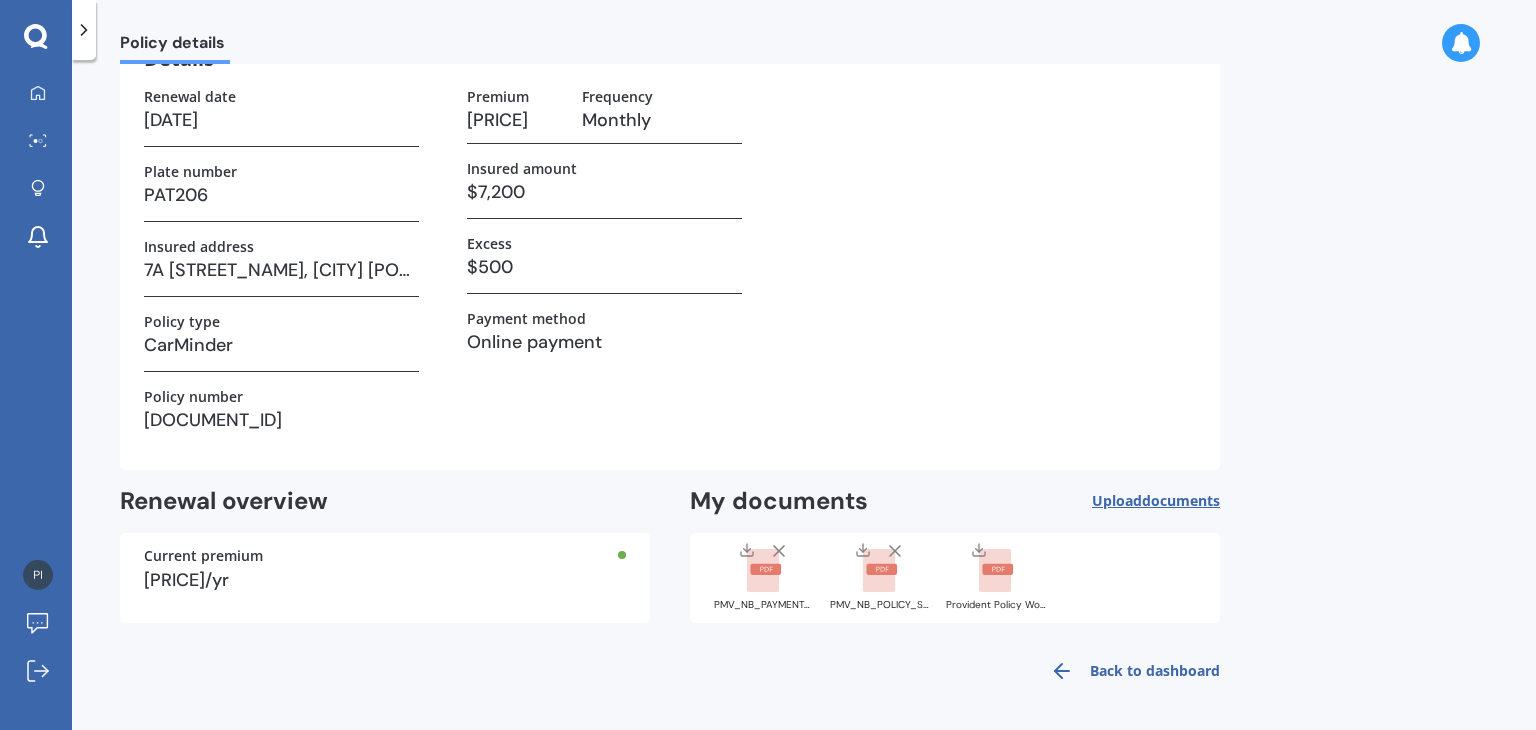click at bounding box center [763, 571] 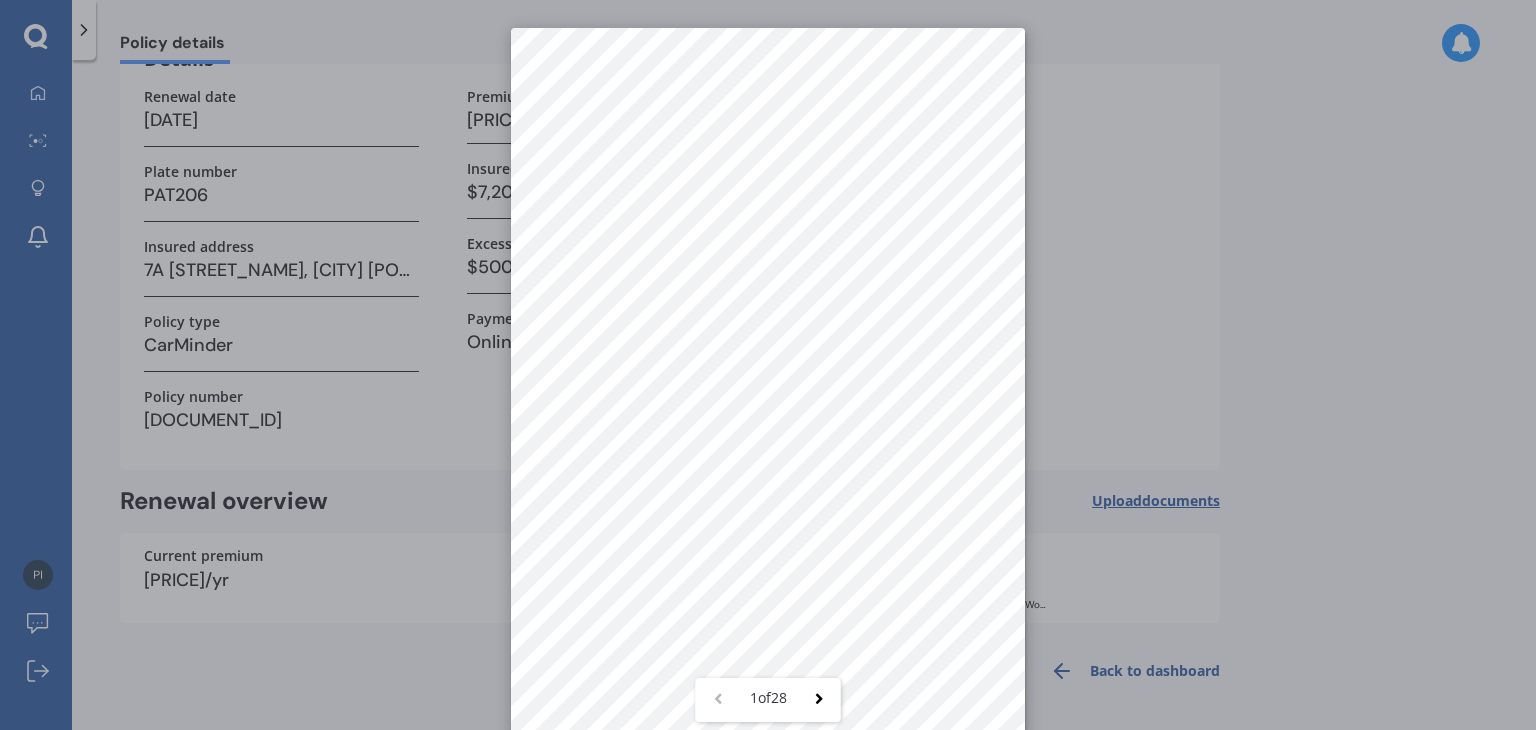 click on "[NUMBER] of [NUMBER]" at bounding box center [768, 365] 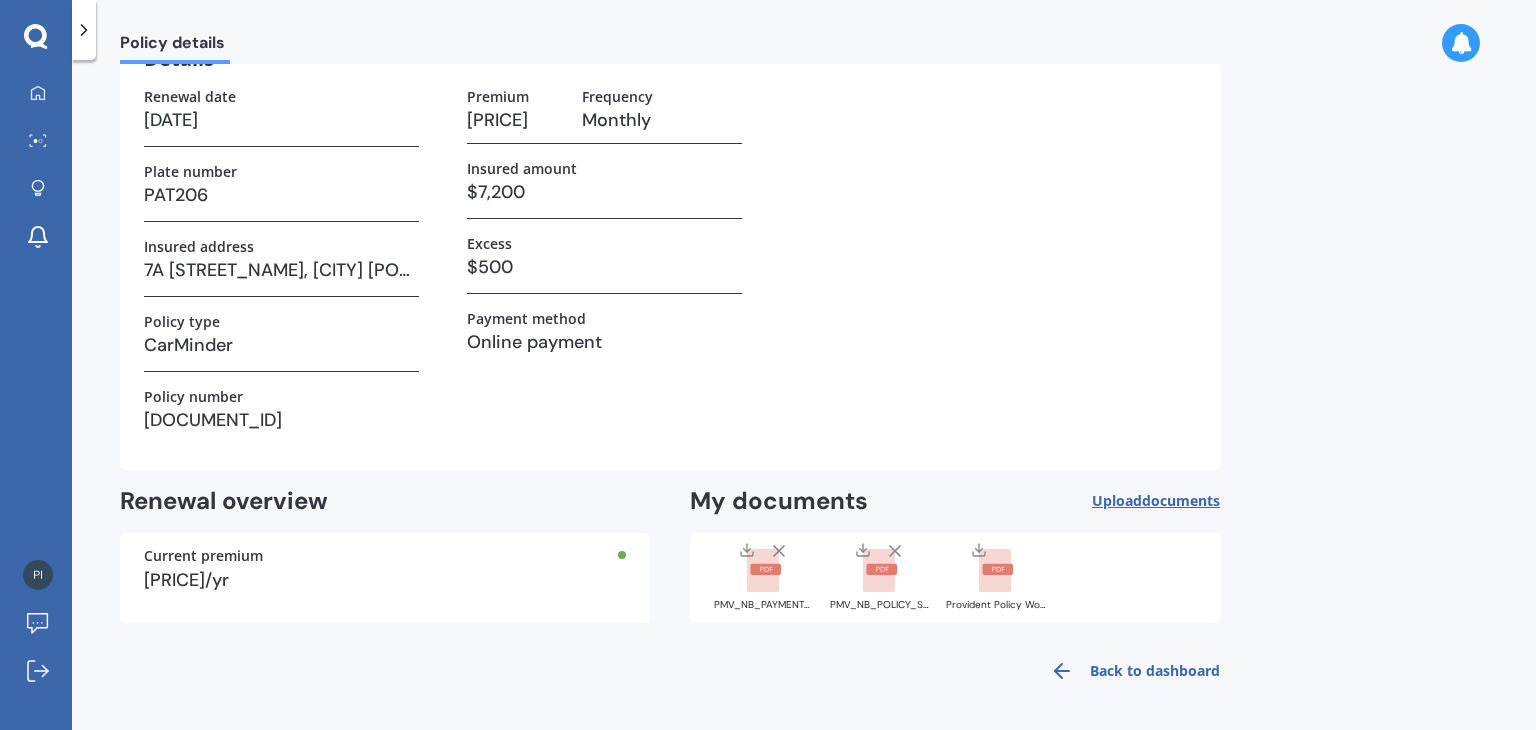 click on "PMV_NB_POLICY_SCHEDULE_1204877.pdf" at bounding box center [764, 576] 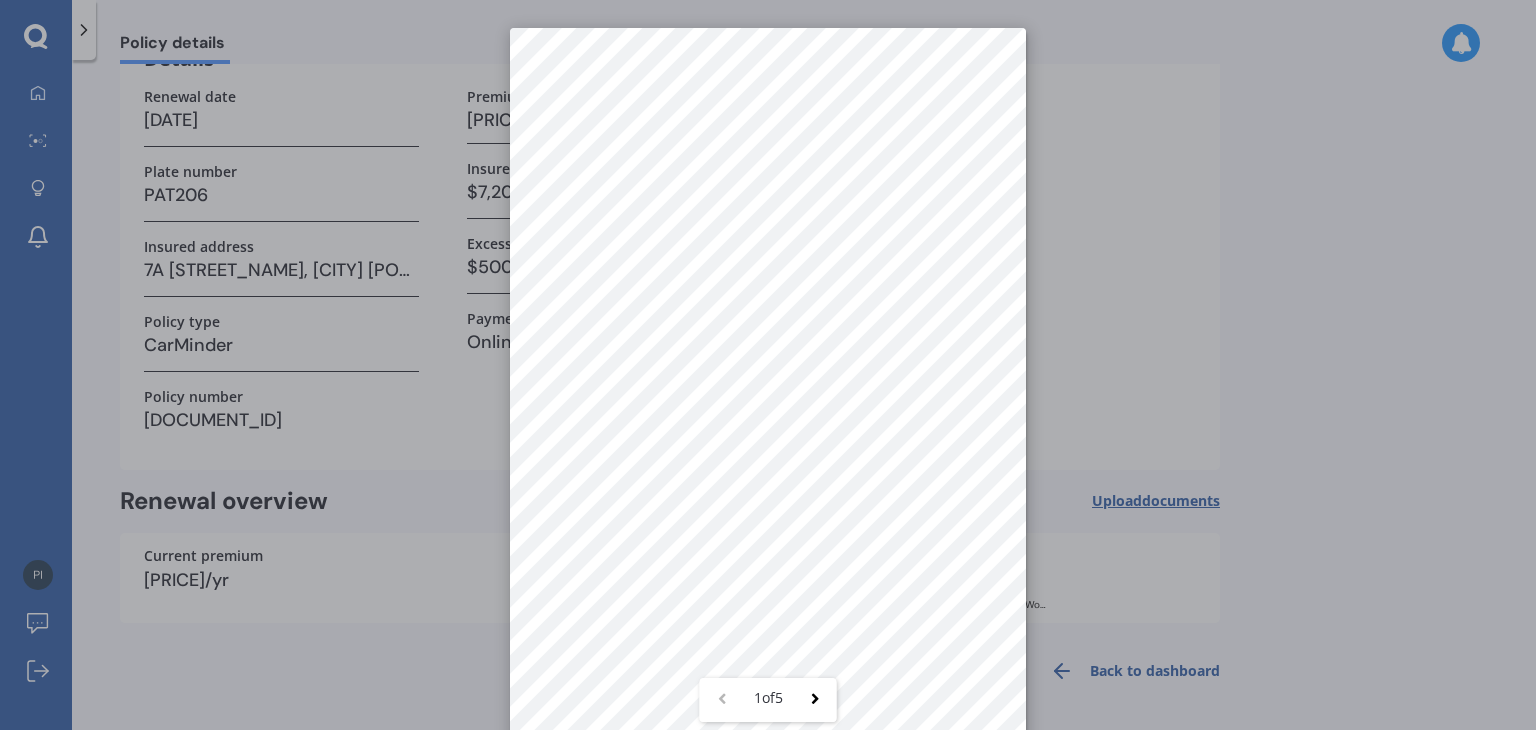 click on "1  of  5" at bounding box center [768, 365] 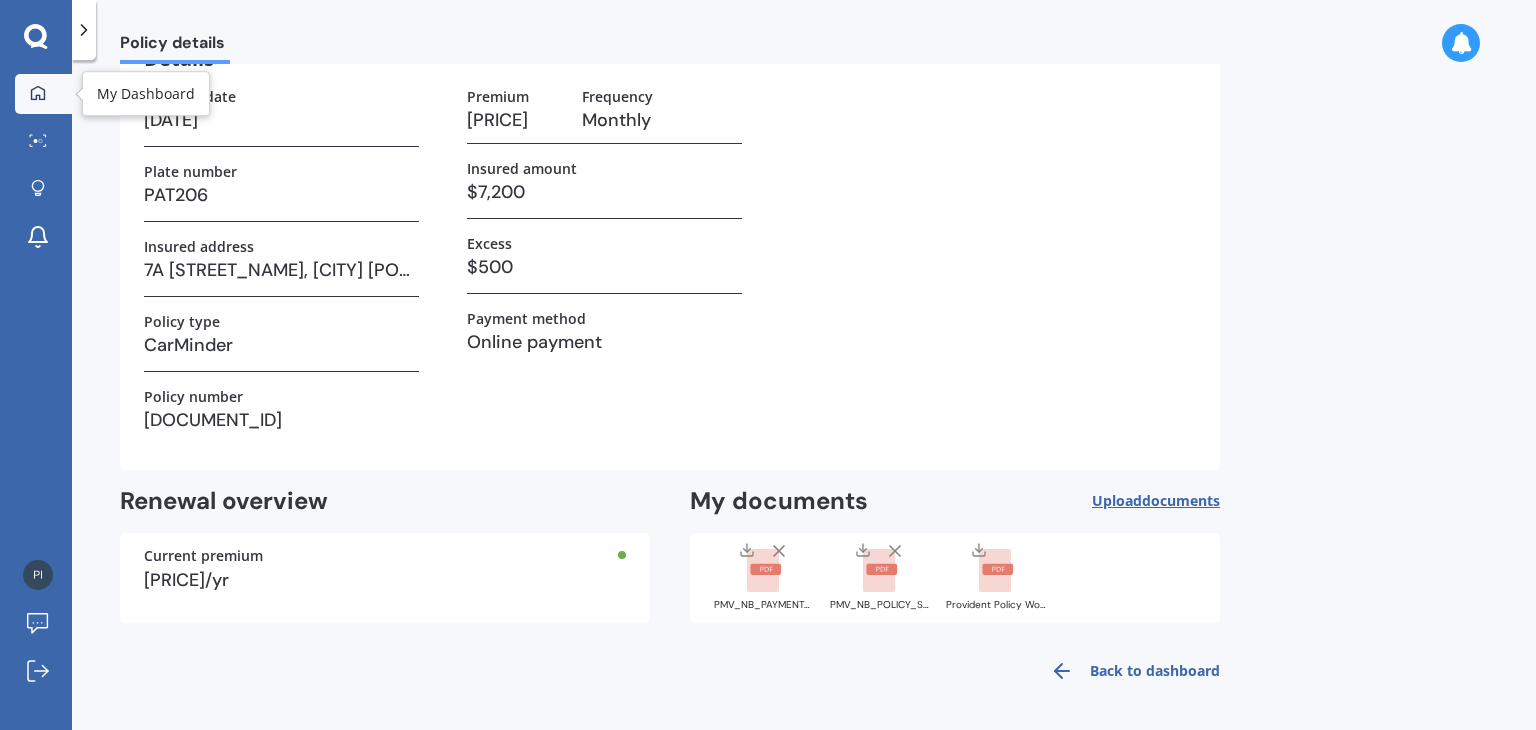 click at bounding box center (38, 93) 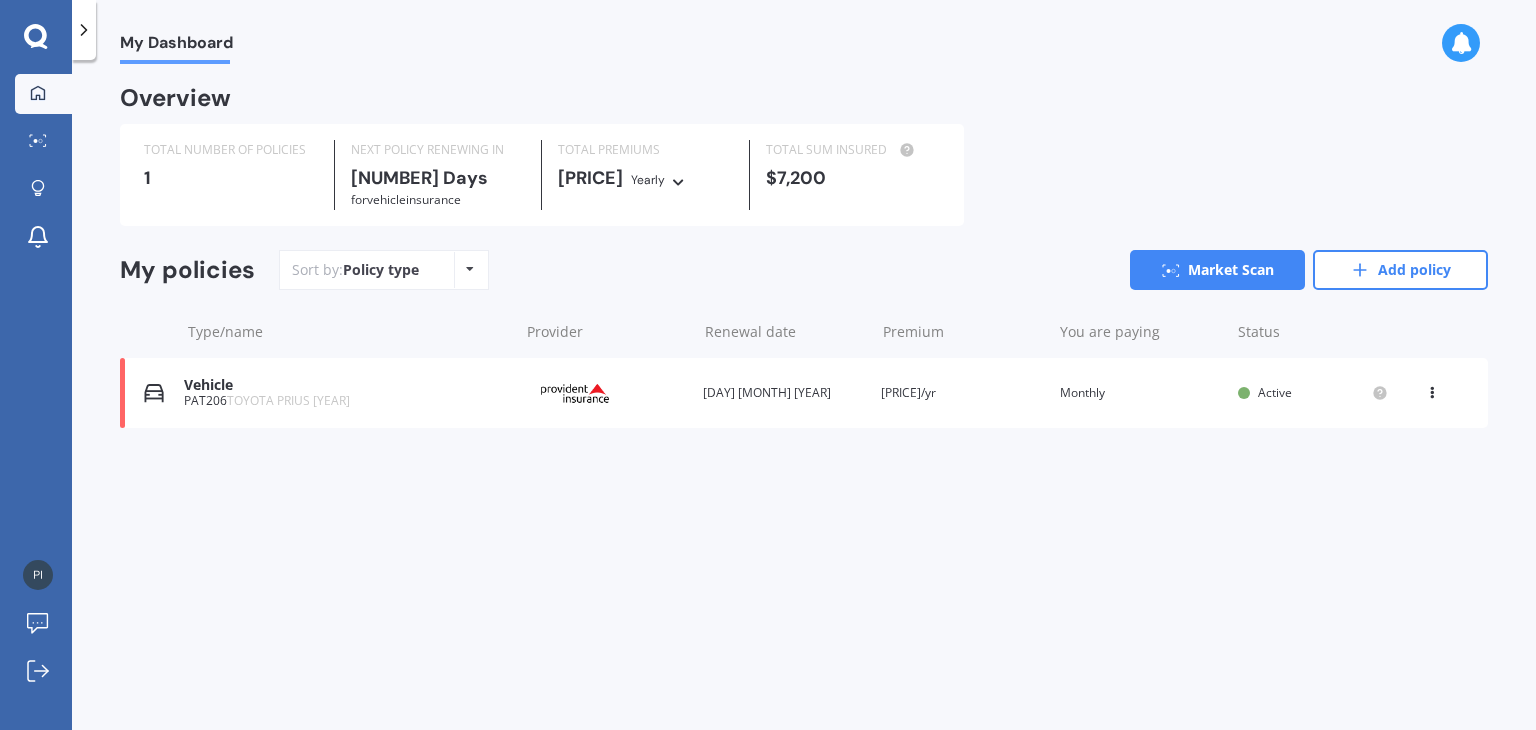 scroll, scrollTop: 0, scrollLeft: 0, axis: both 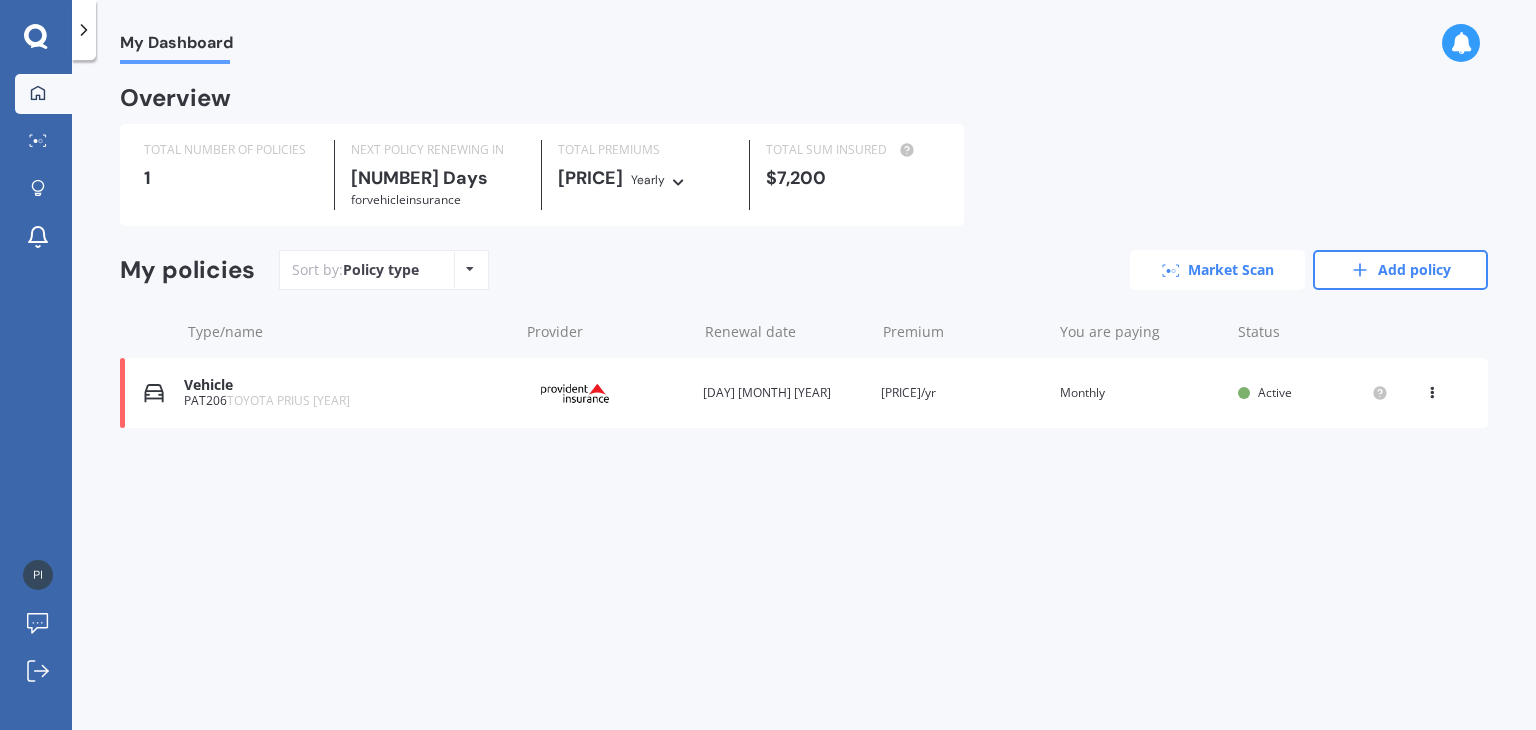 click on "Market Scan" at bounding box center [1217, 270] 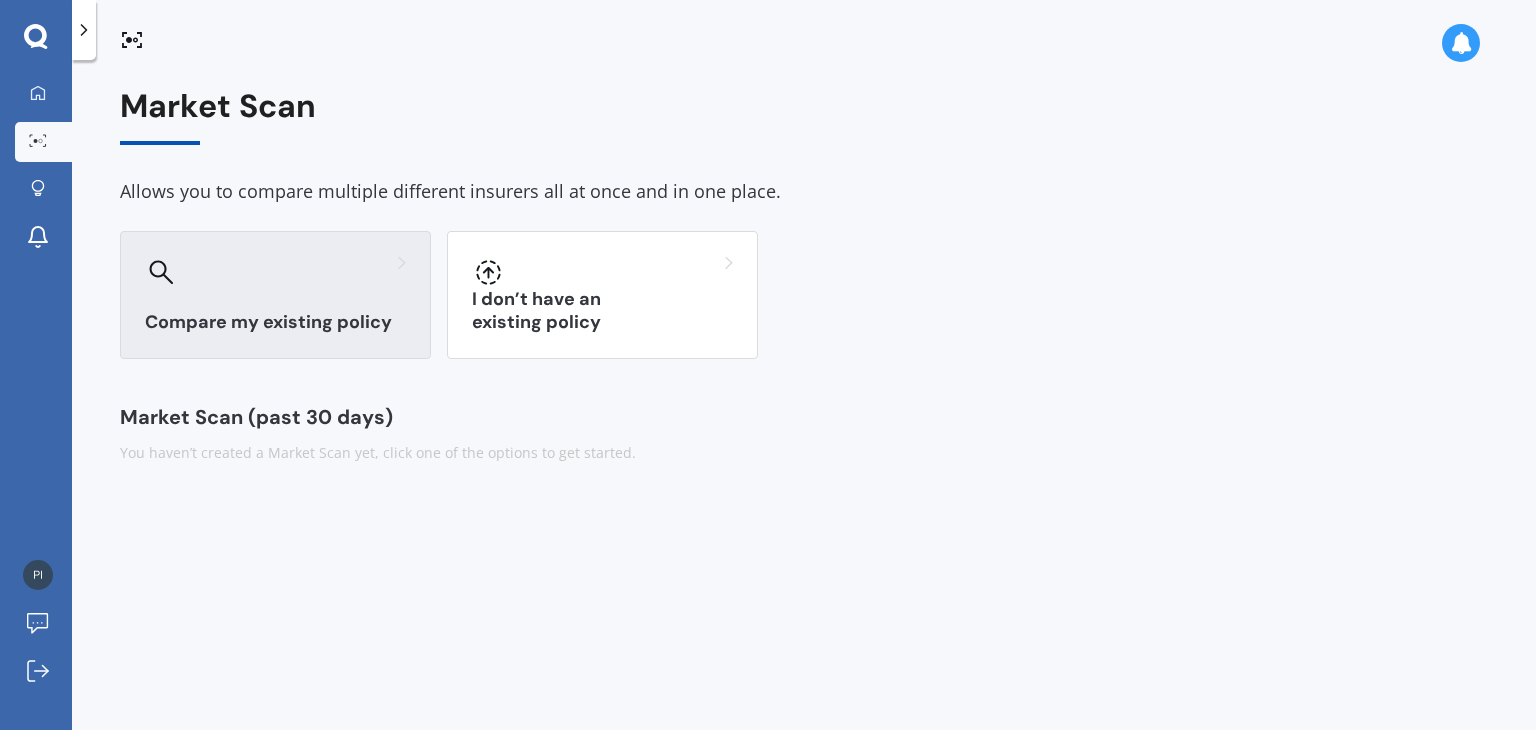 click on "Compare my existing policy" at bounding box center [275, 295] 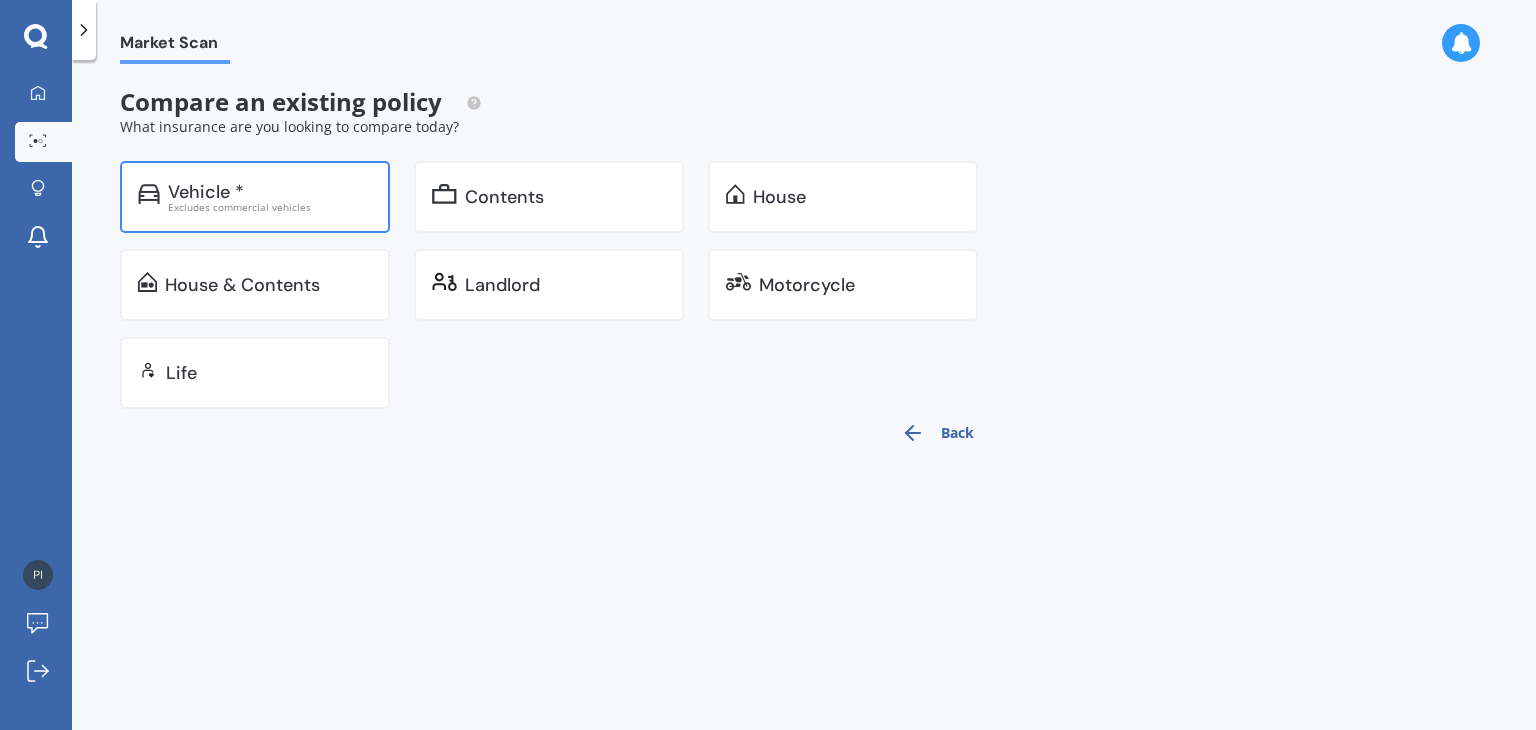 click on "Vehicle *" at bounding box center (270, 192) 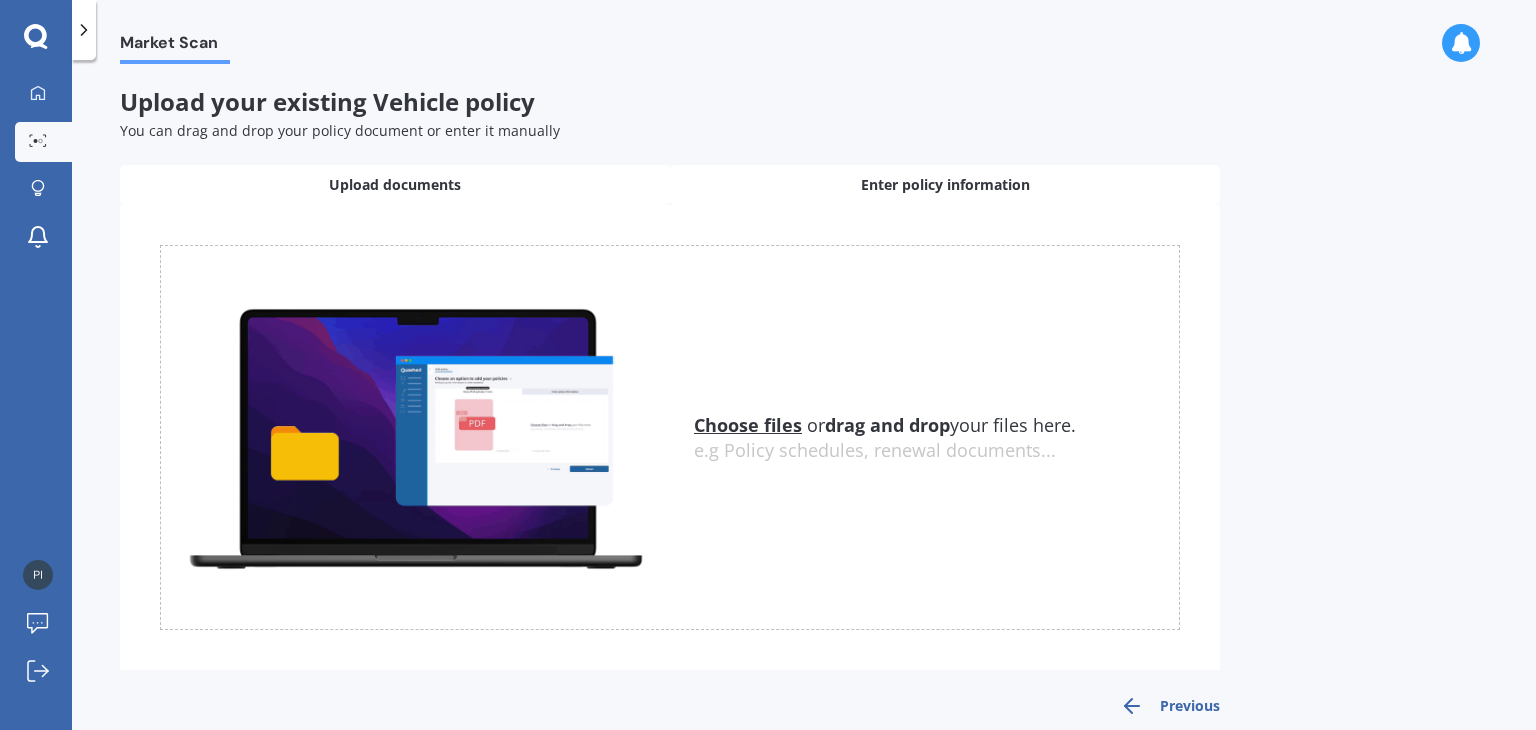 click on "Enter policy information" at bounding box center [395, 185] 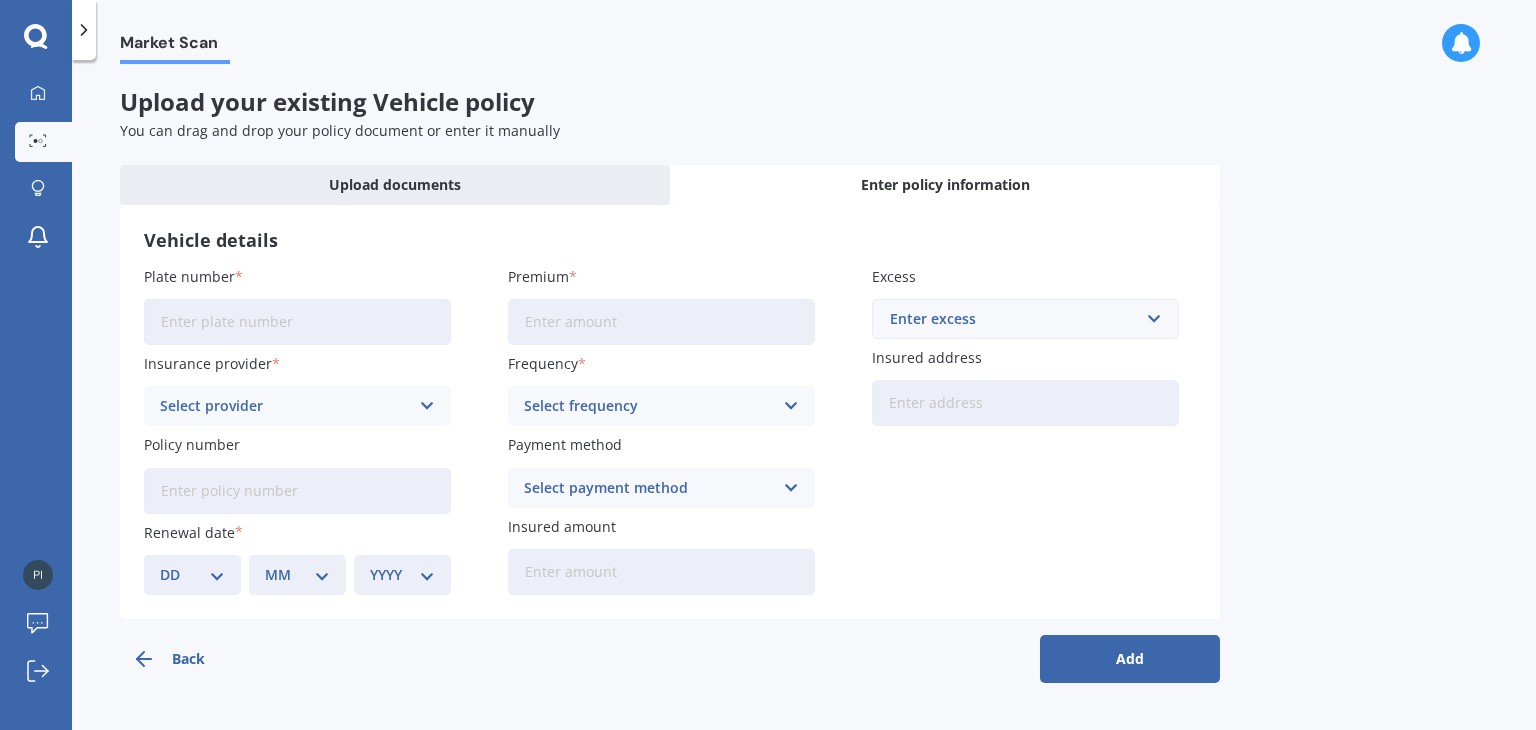 click on "Plate number" at bounding box center (297, 322) 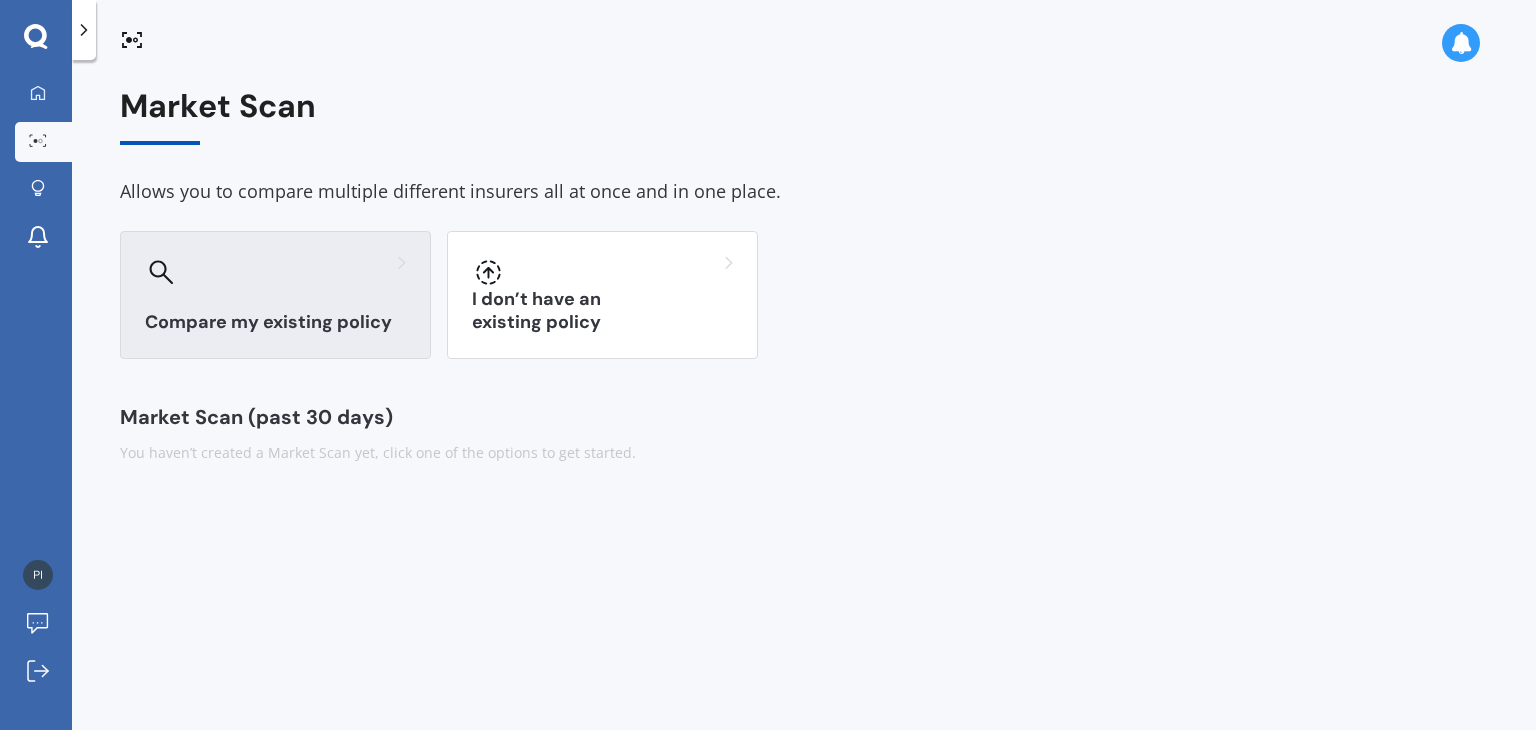 click on "Compare my existing policy" at bounding box center [275, 295] 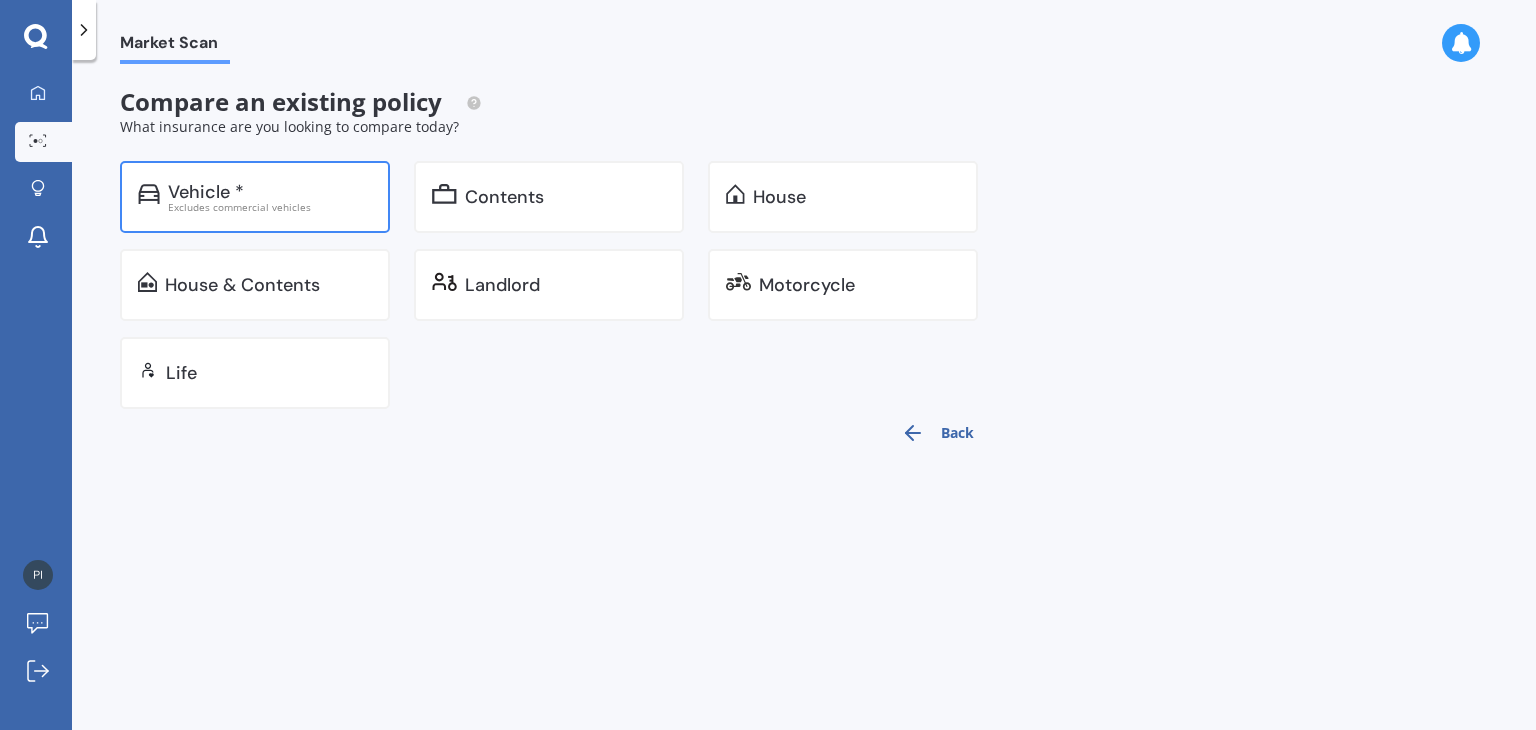 click on "Vehicle * Excludes commercial vehicles" at bounding box center (255, 197) 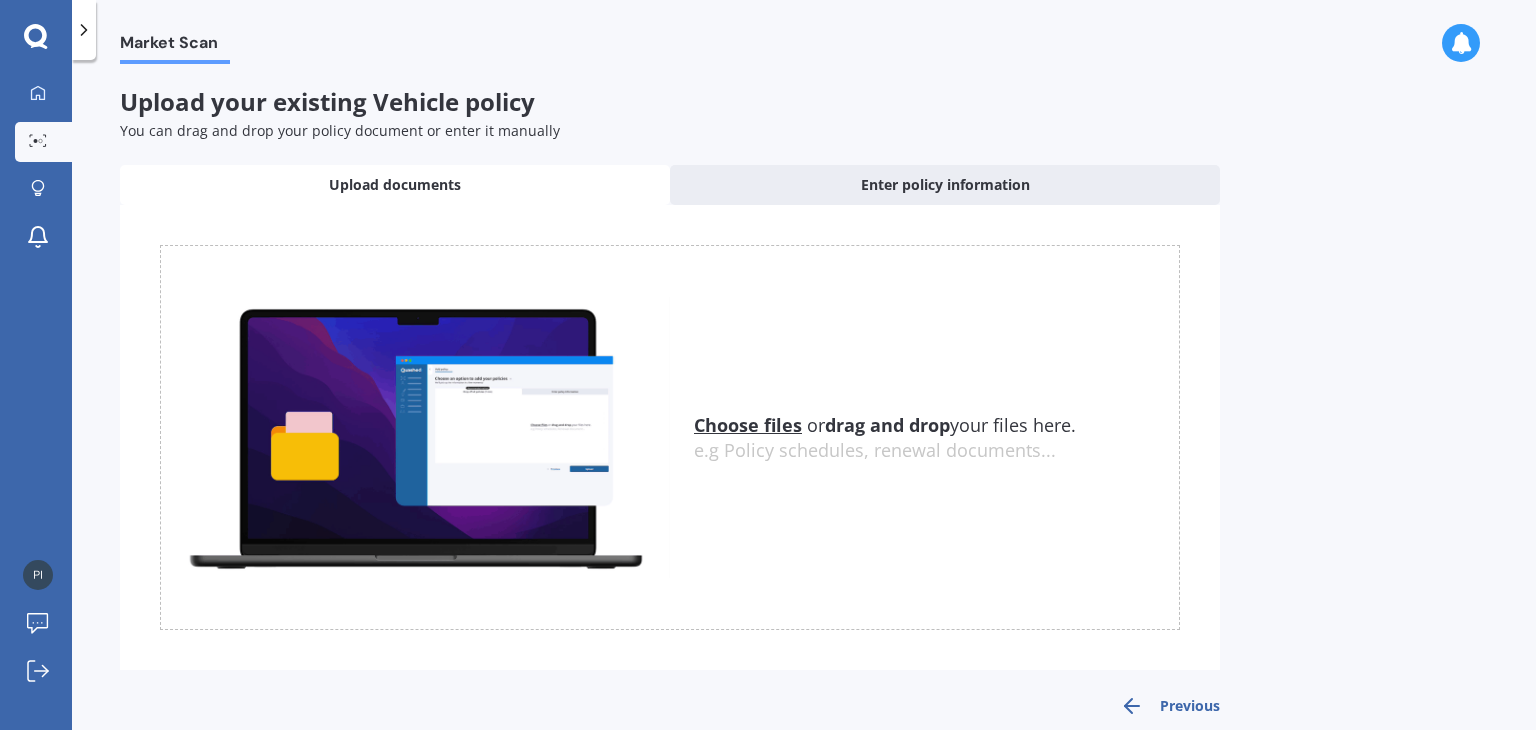 click on "Upload documents" at bounding box center (395, 185) 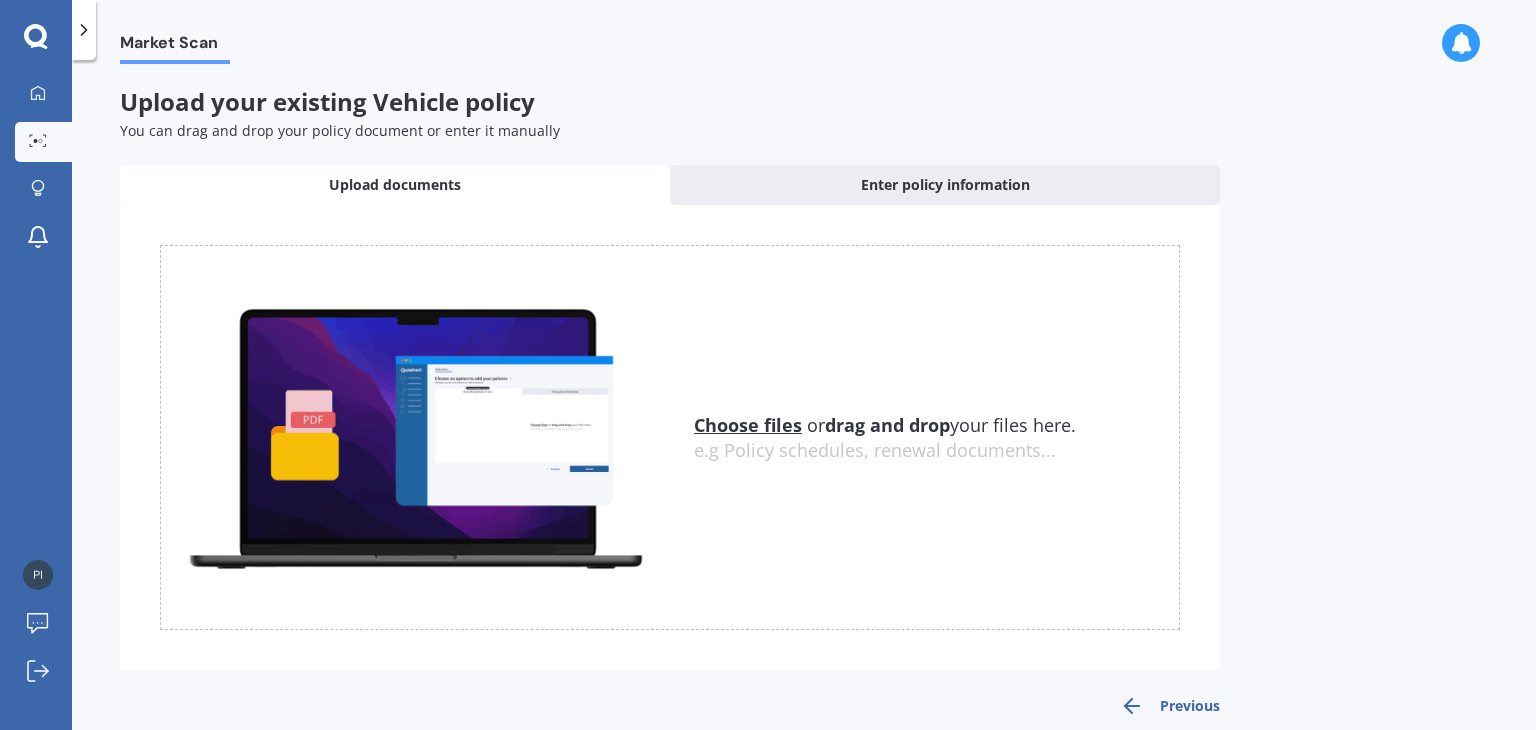 click on "Choose files" at bounding box center (748, 425) 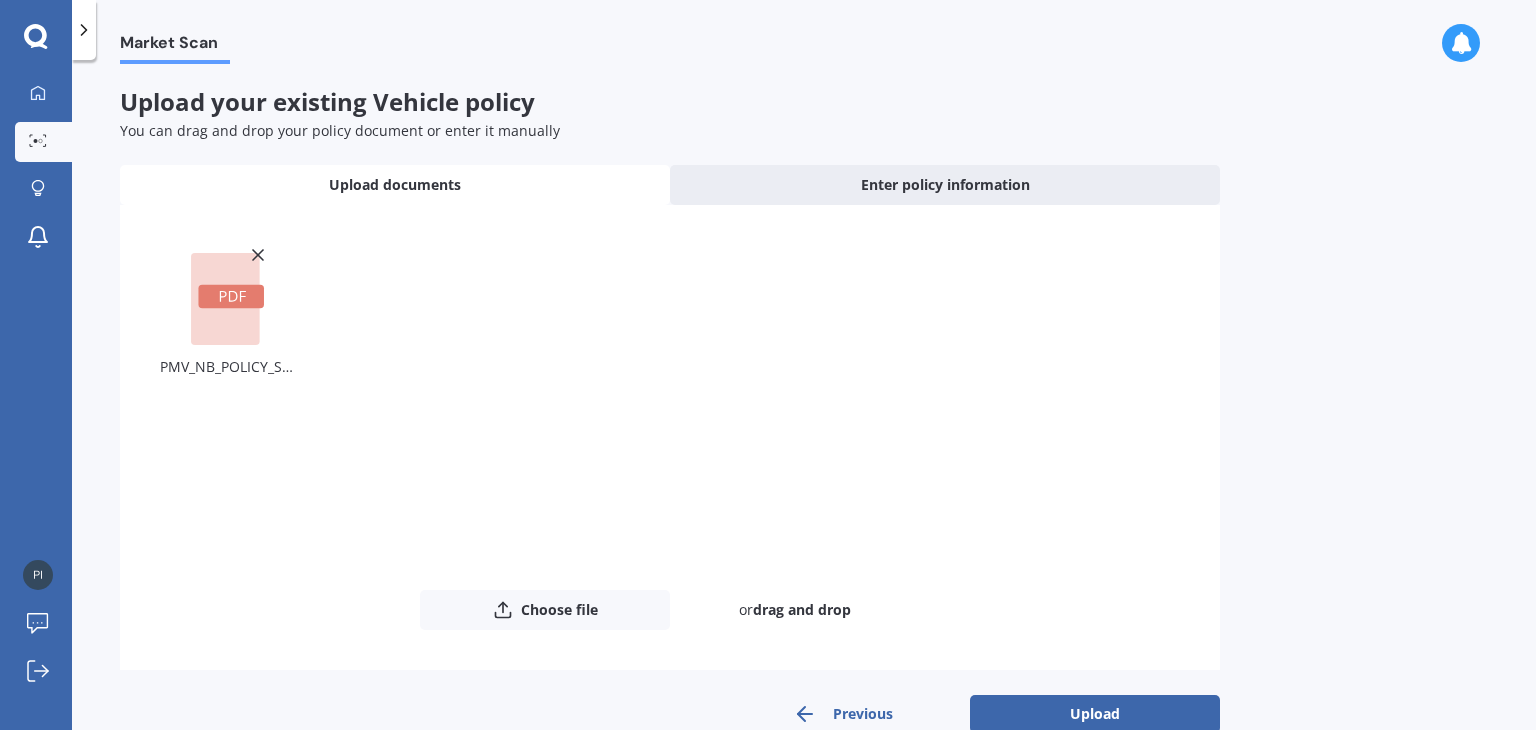 click at bounding box center [231, 297] 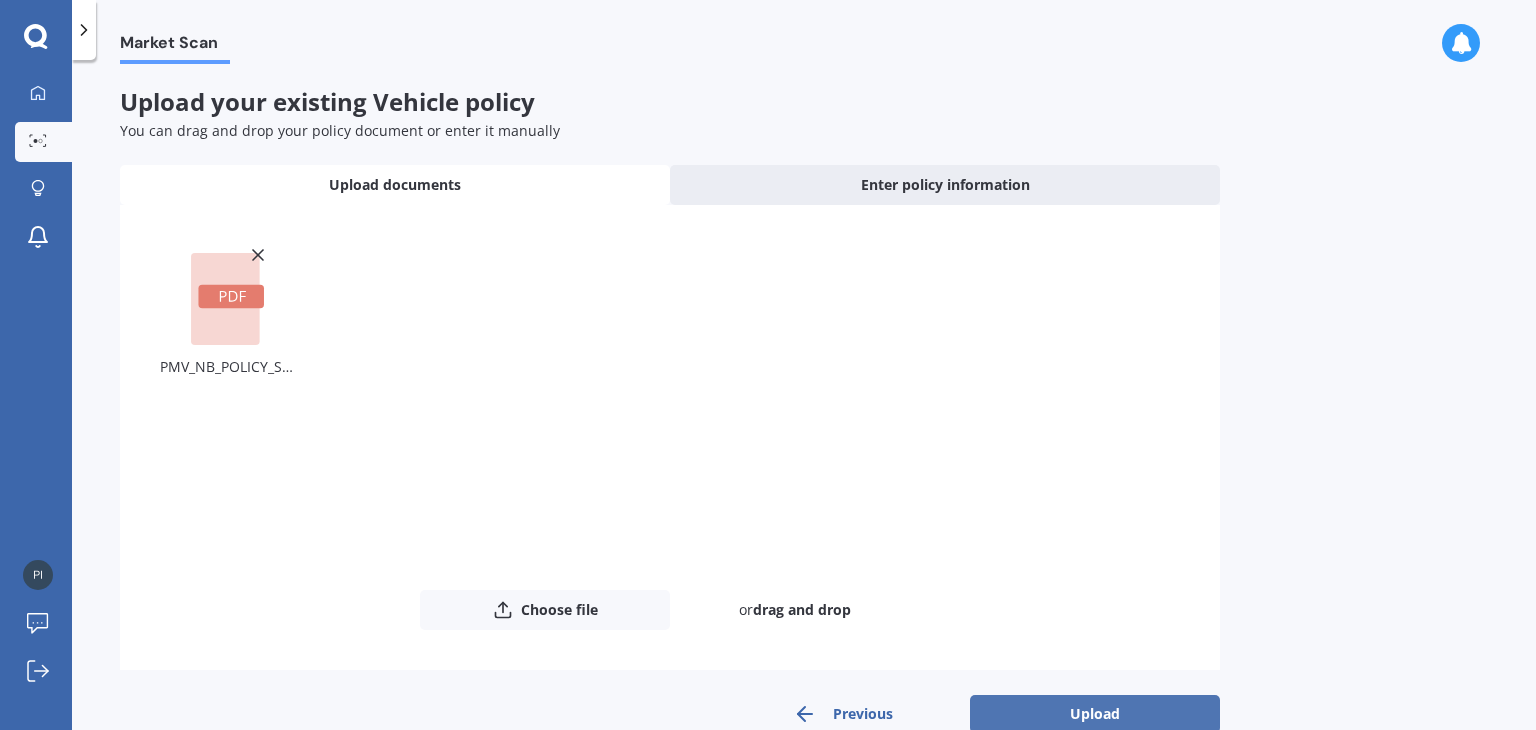 click on "Upload" at bounding box center [1095, 714] 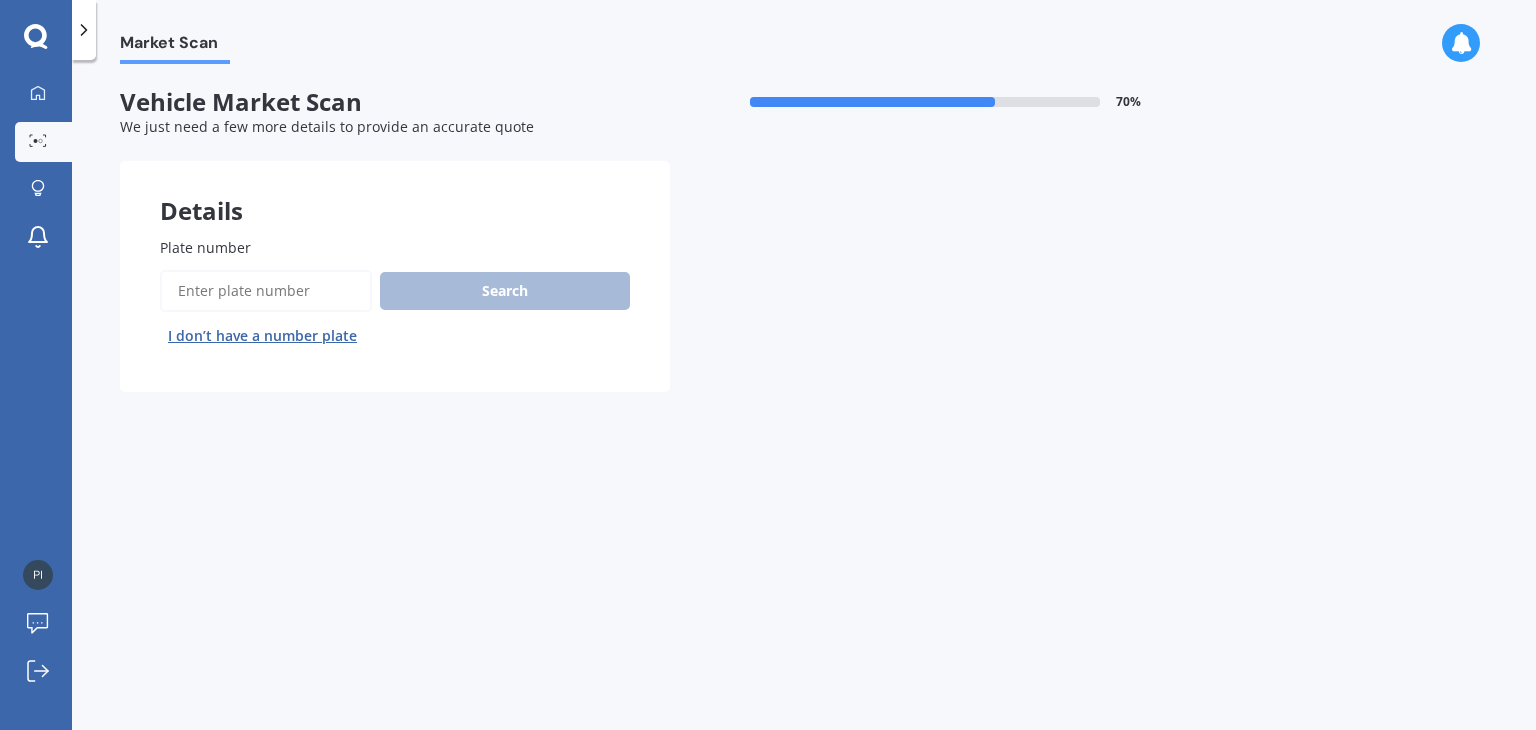 click at bounding box center (872, 102) 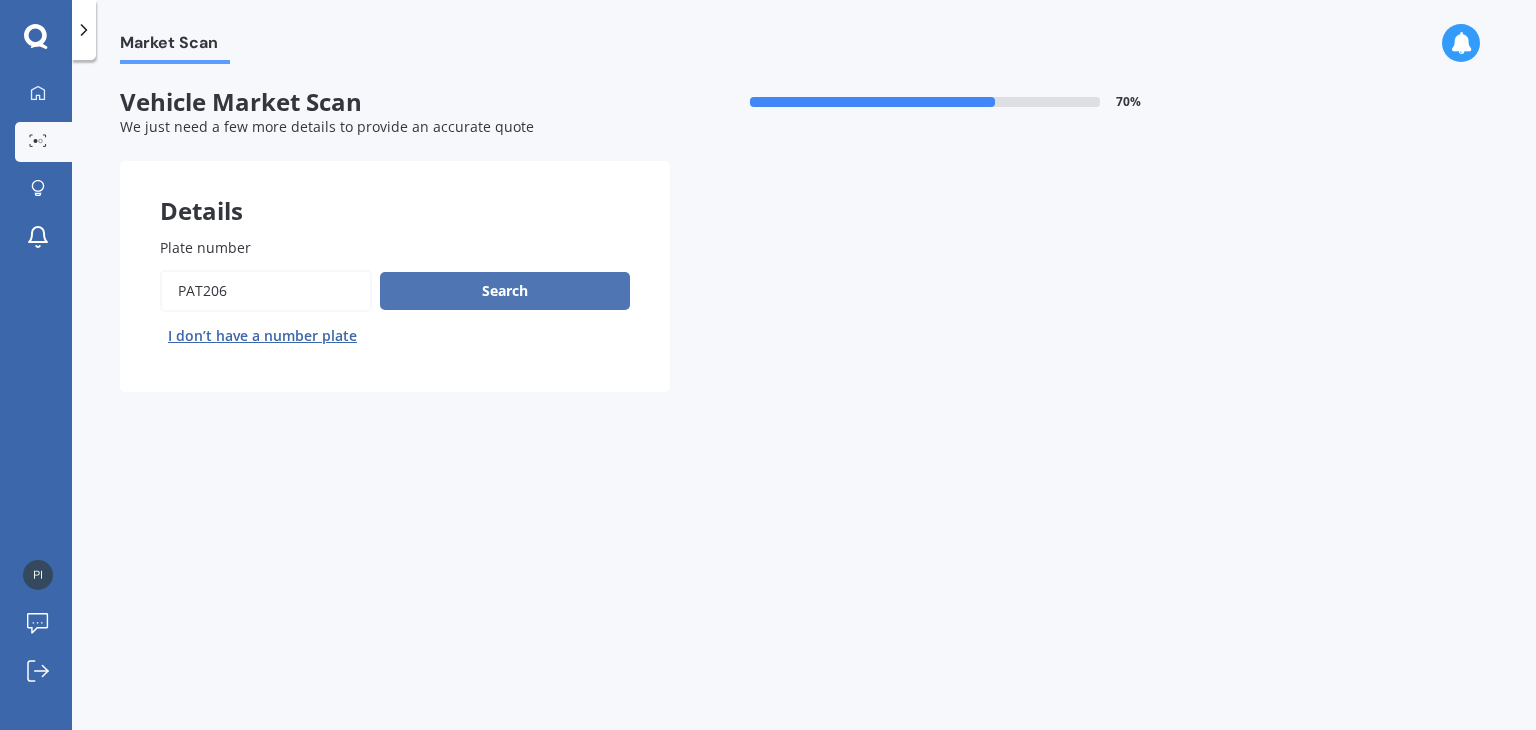 click on "Search" at bounding box center [505, 291] 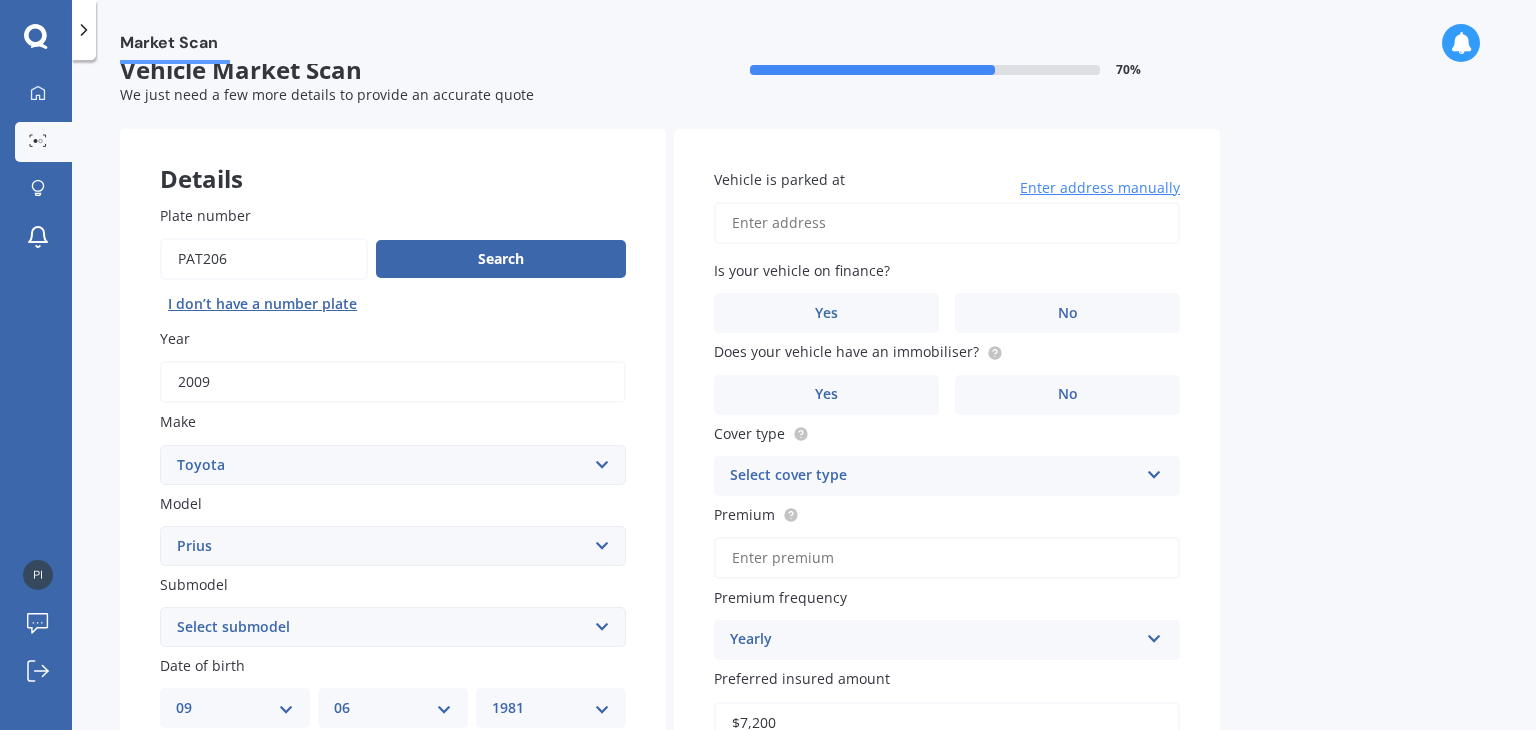 scroll, scrollTop: 0, scrollLeft: 0, axis: both 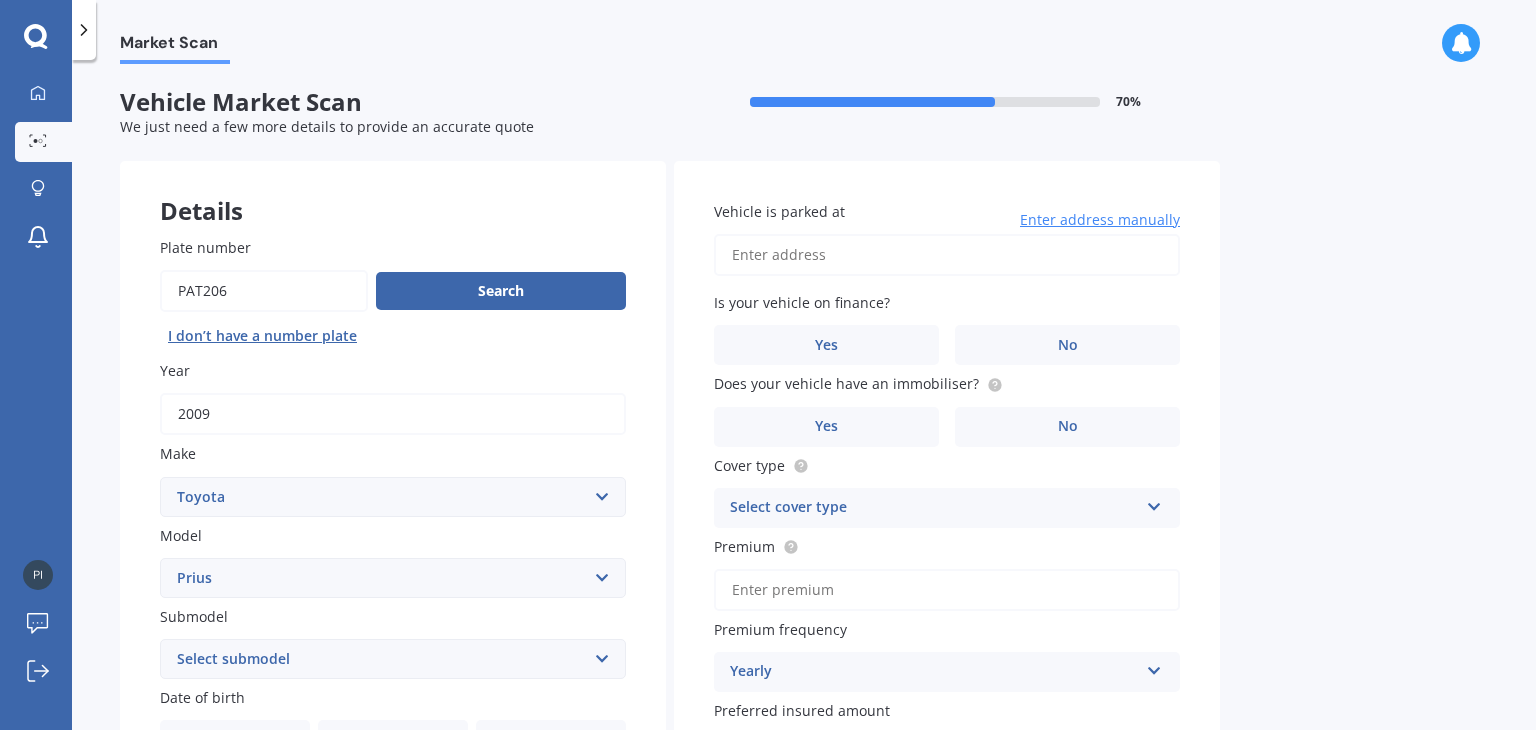 click on "Vehicle is parked at" at bounding box center (947, 255) 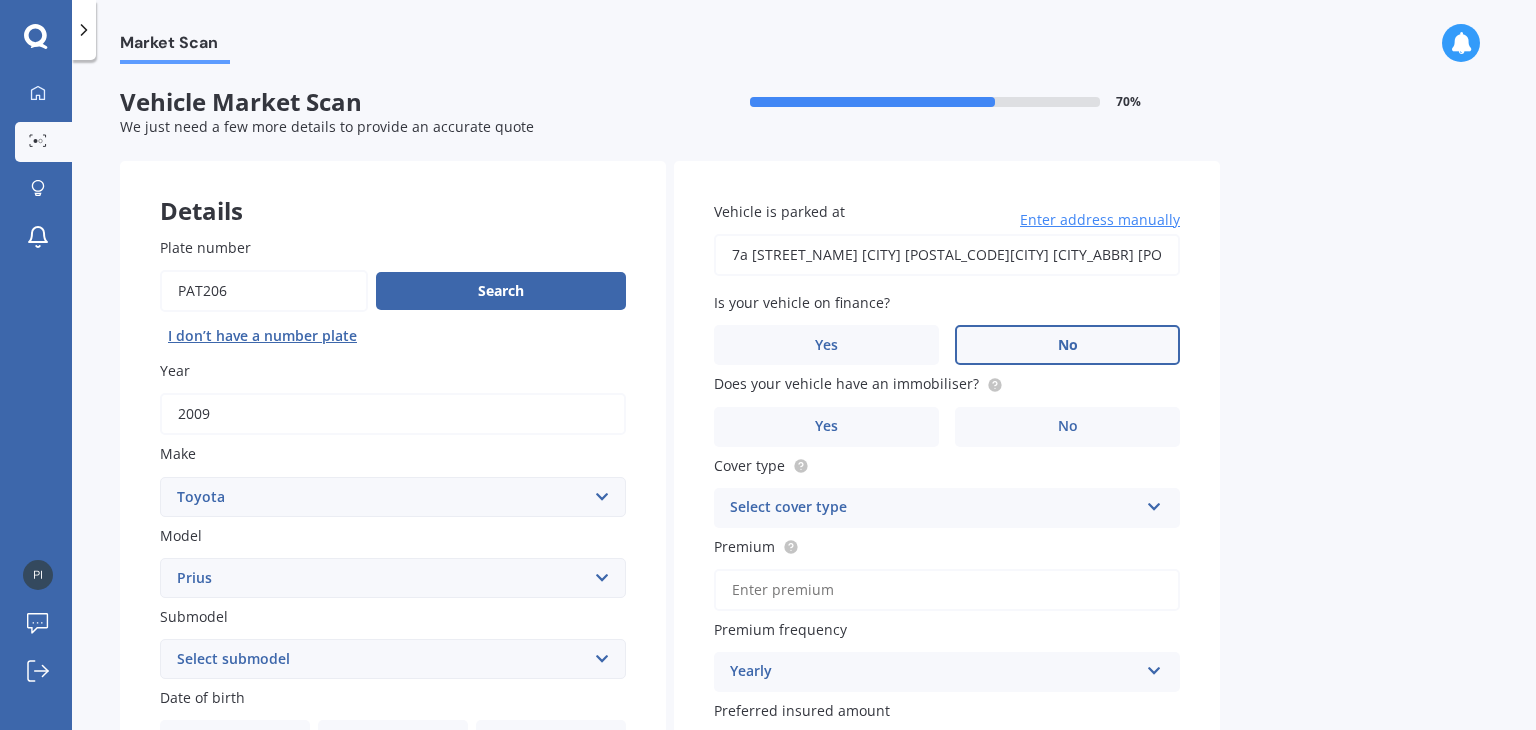click on "No" at bounding box center [513, 822] 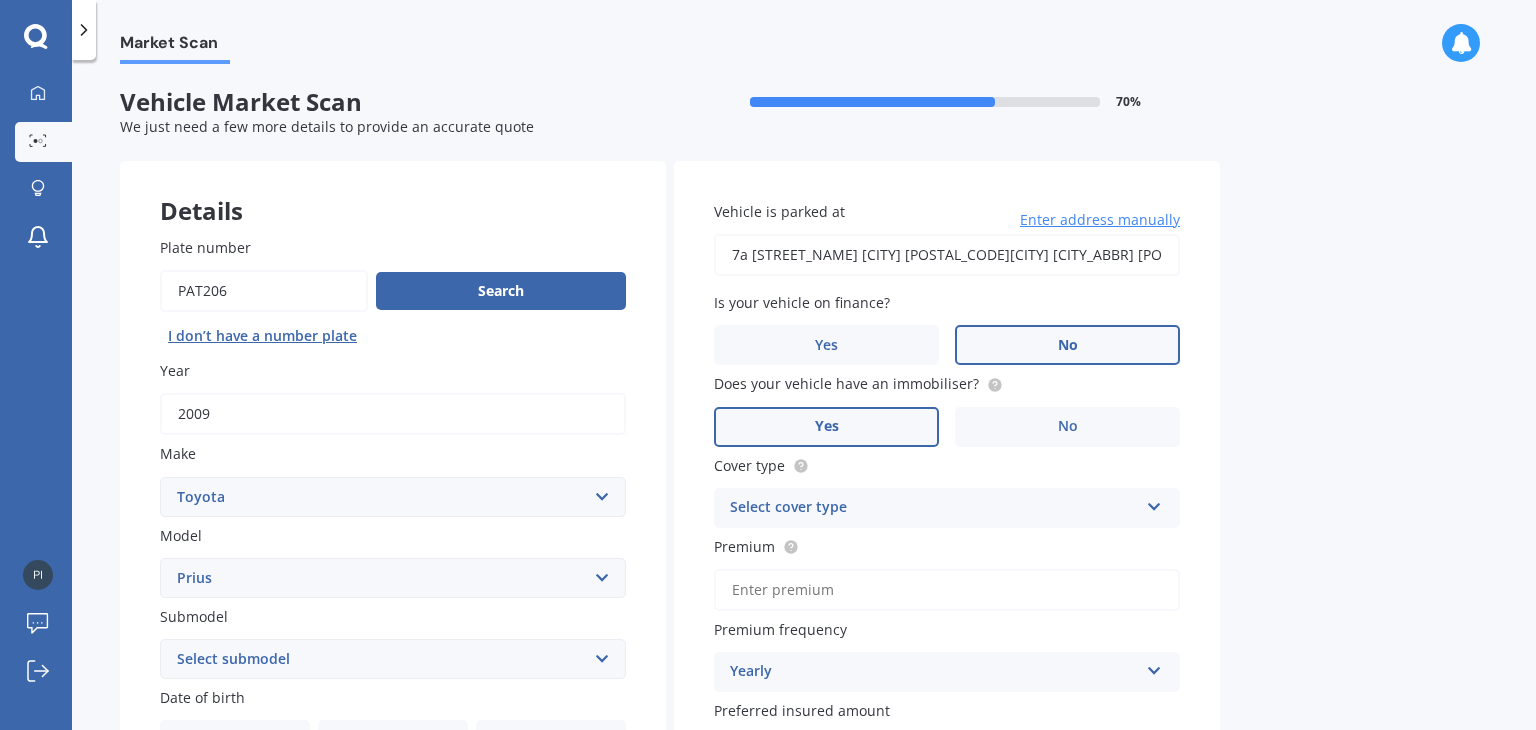 click on "Yes" at bounding box center [272, 821] 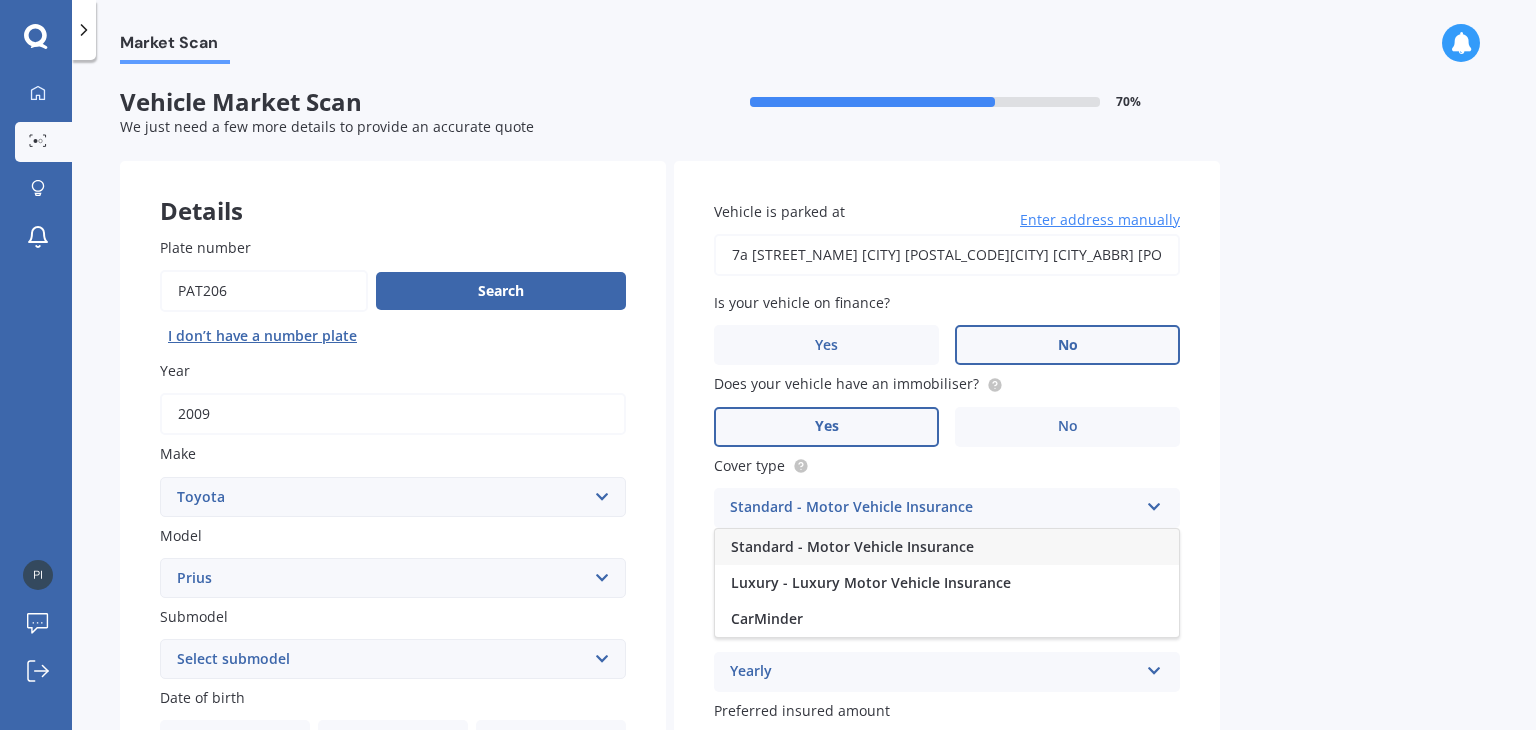 click on "Market Scan" at bounding box center (804, 32) 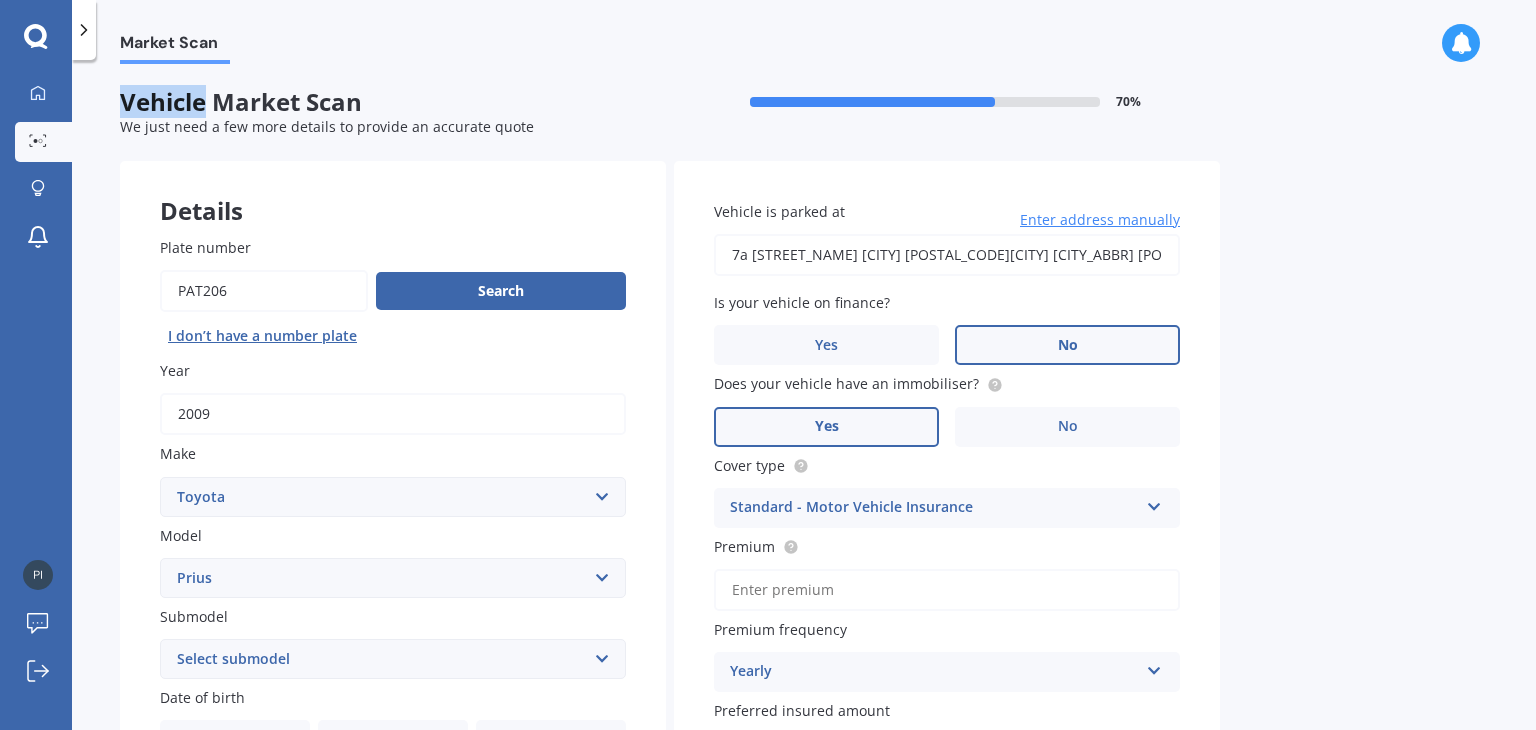 click on "Market Scan" at bounding box center (804, 32) 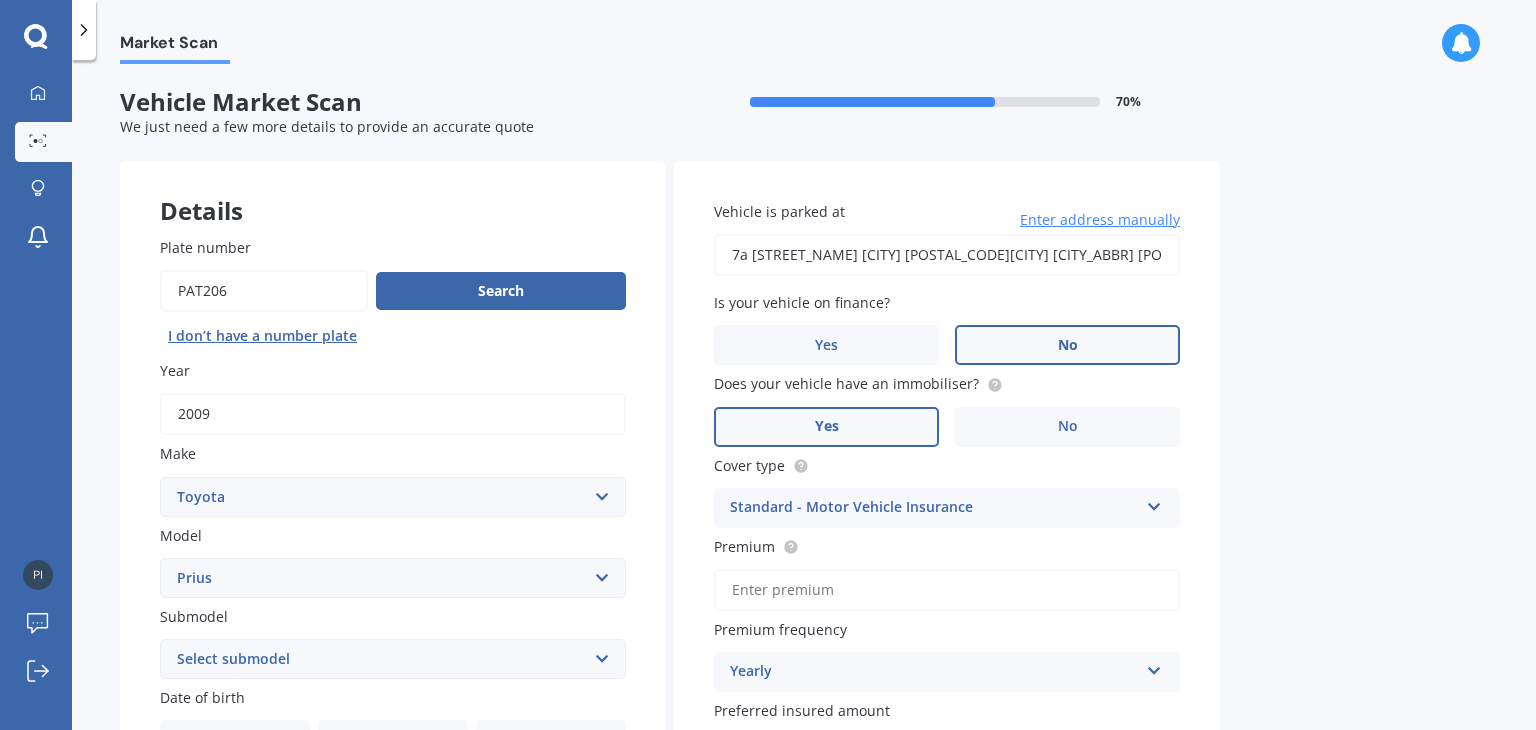 click on "Standard - Motor Vehicle Insurance" at bounding box center [380, 903] 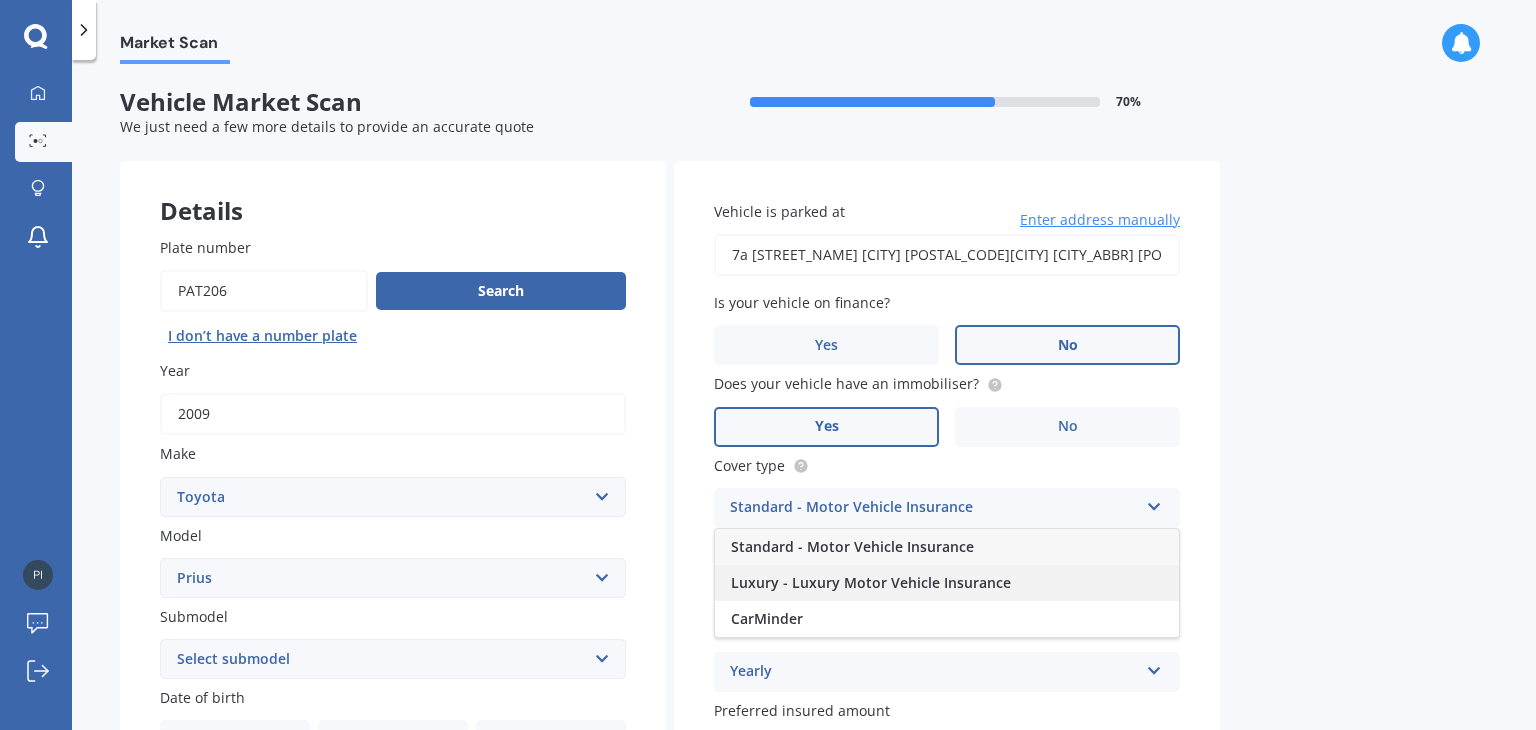 click on "Luxury - Luxury Motor Vehicle Insurance" at bounding box center [852, 546] 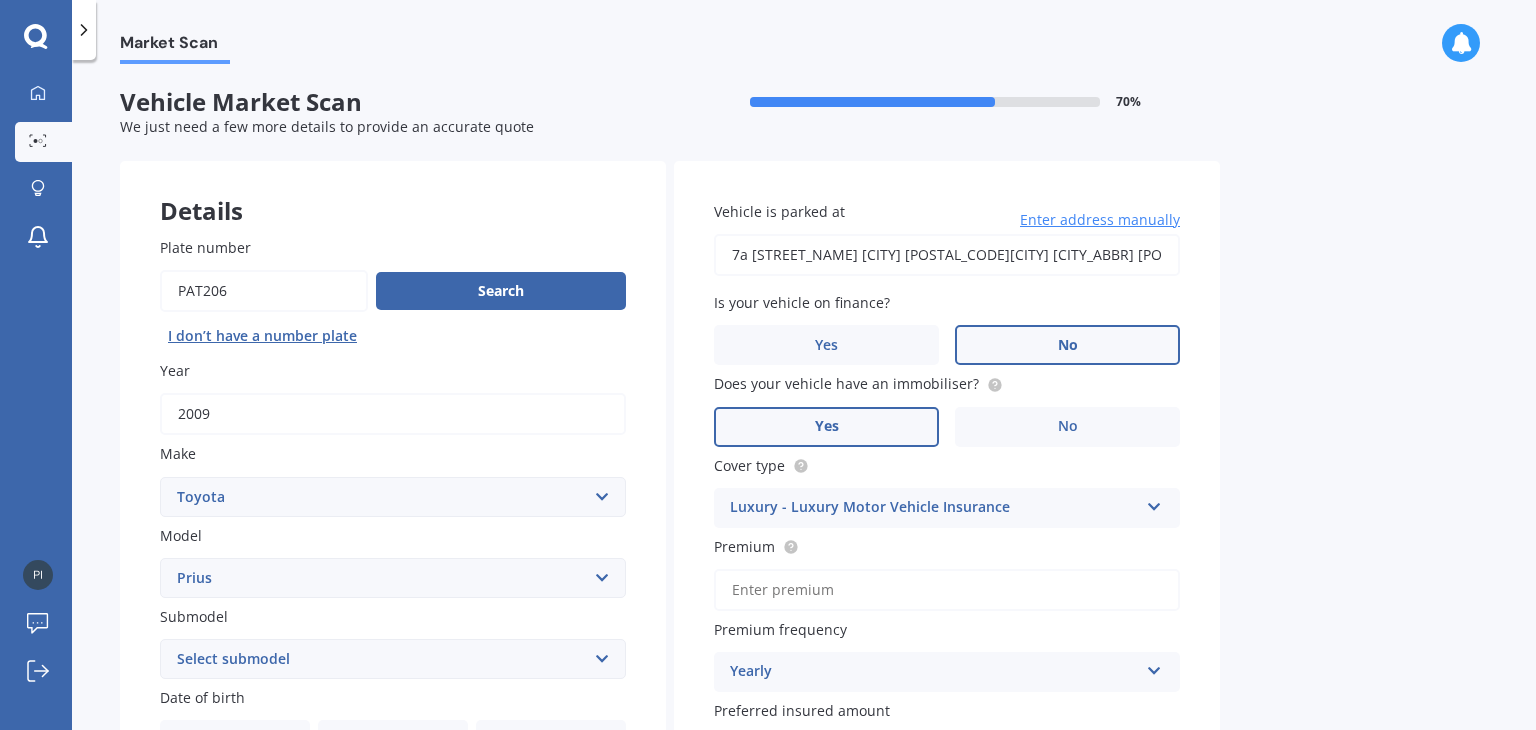 click on "Premium" at bounding box center (947, 590) 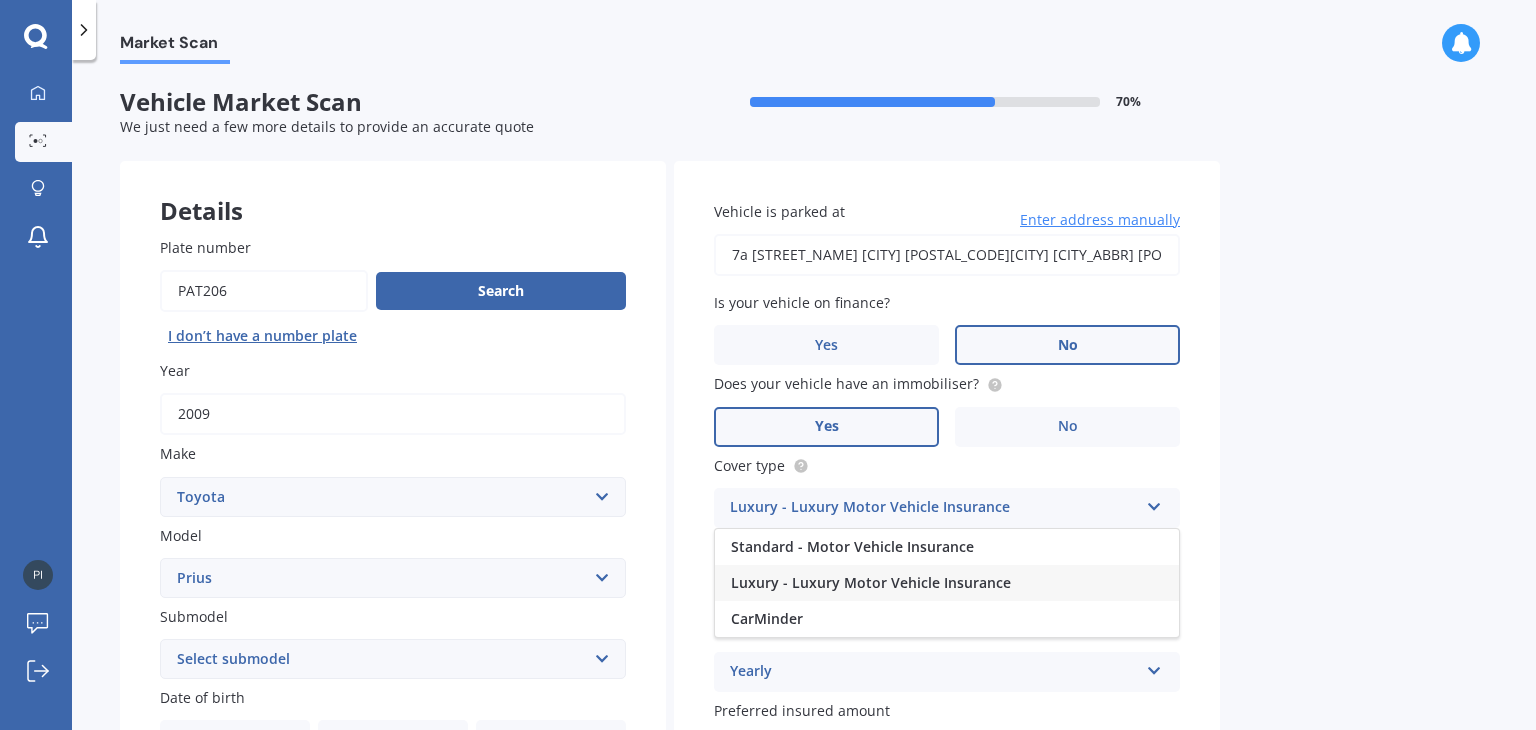 click on "Luxury - Luxury Motor Vehicle Insurance" at bounding box center (871, 582) 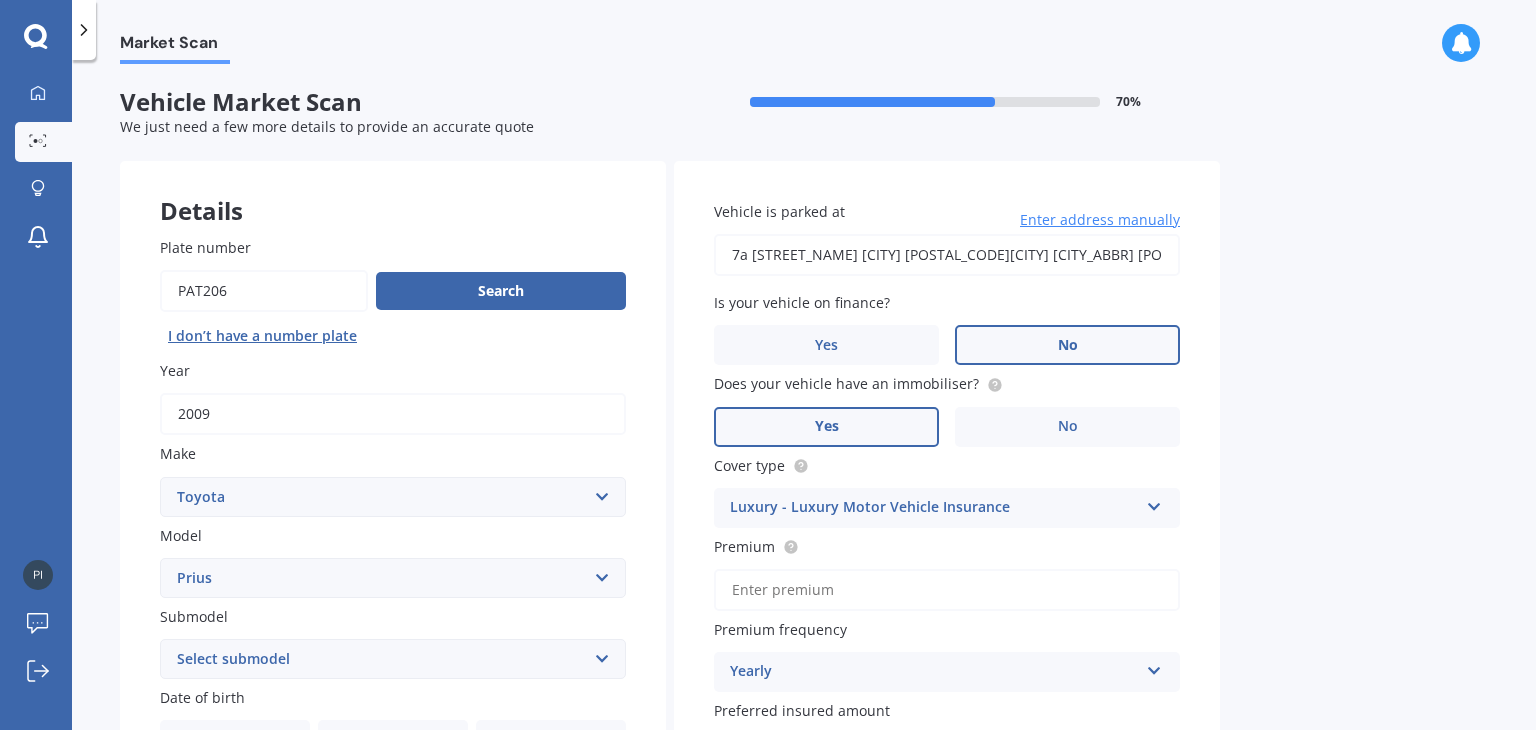 click on "Premium" at bounding box center (947, 590) 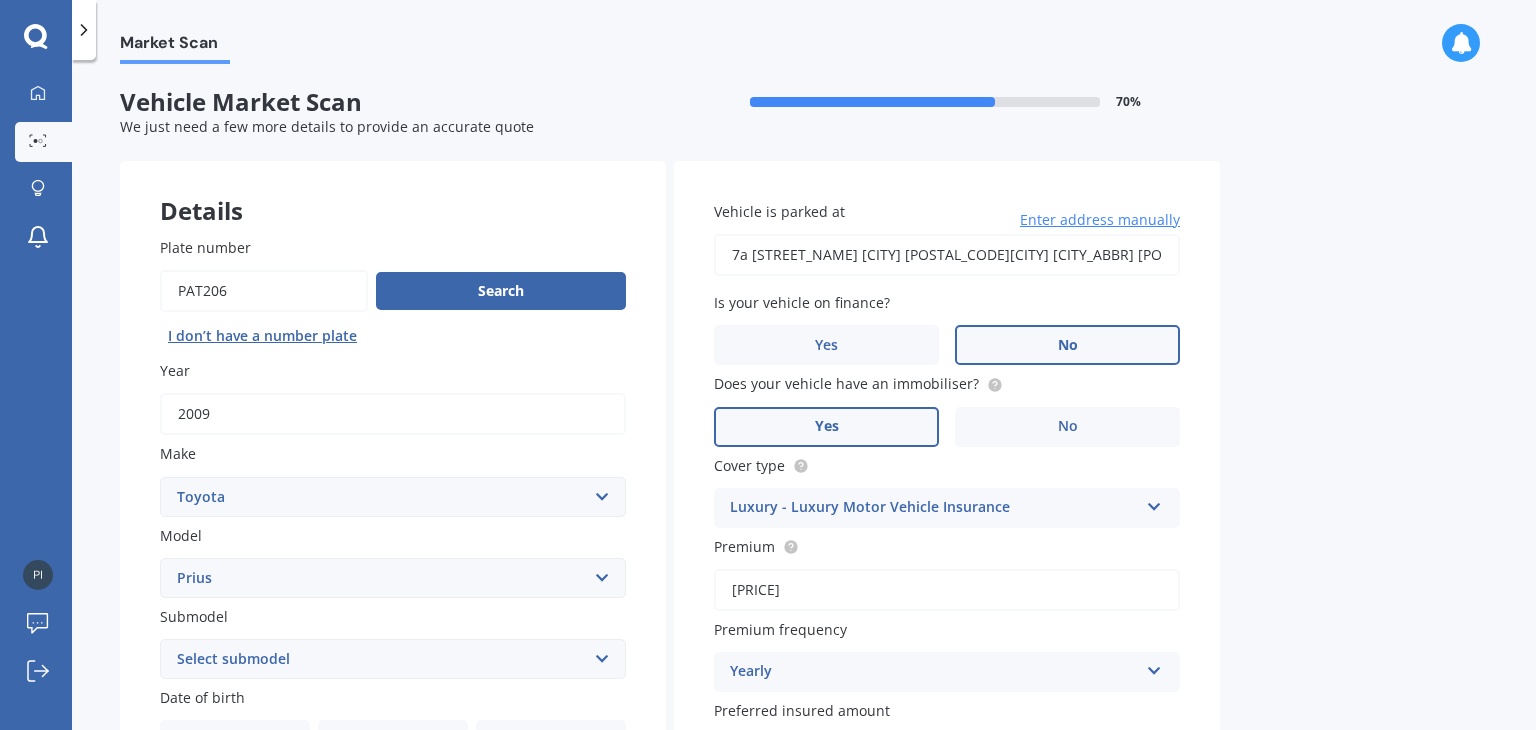 type on "[PRICE]" 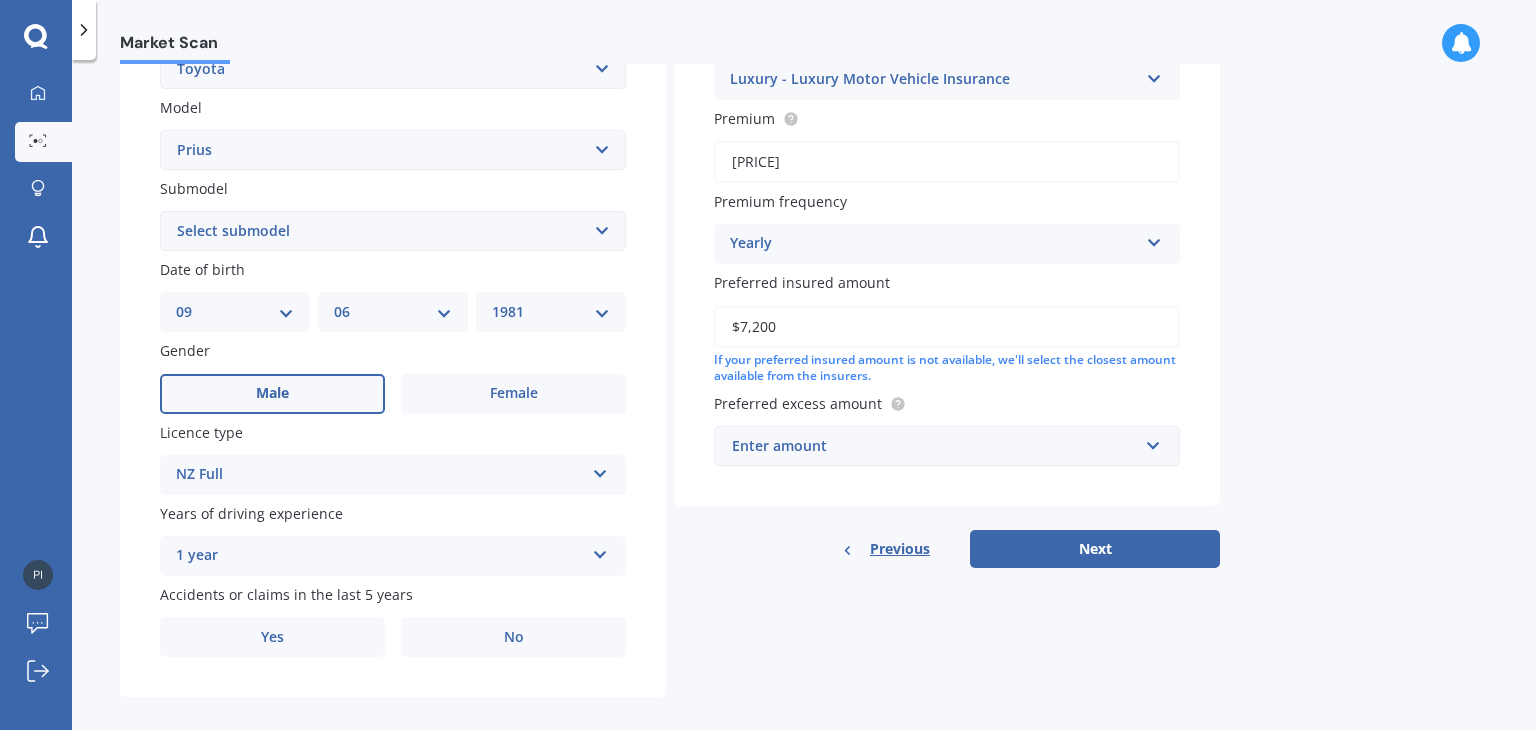 scroll, scrollTop: 434, scrollLeft: 0, axis: vertical 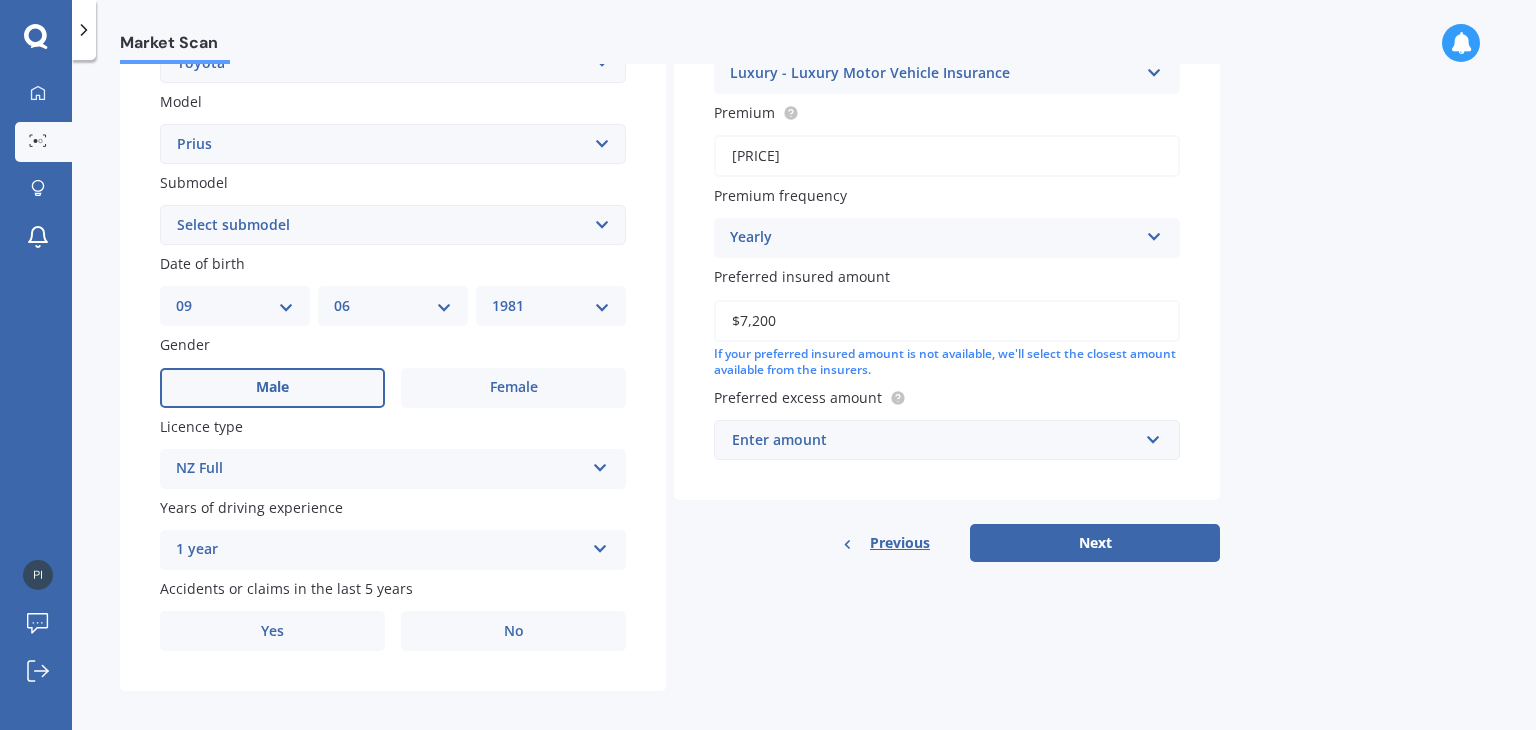 click on "Enter amount" at bounding box center [935, 440] 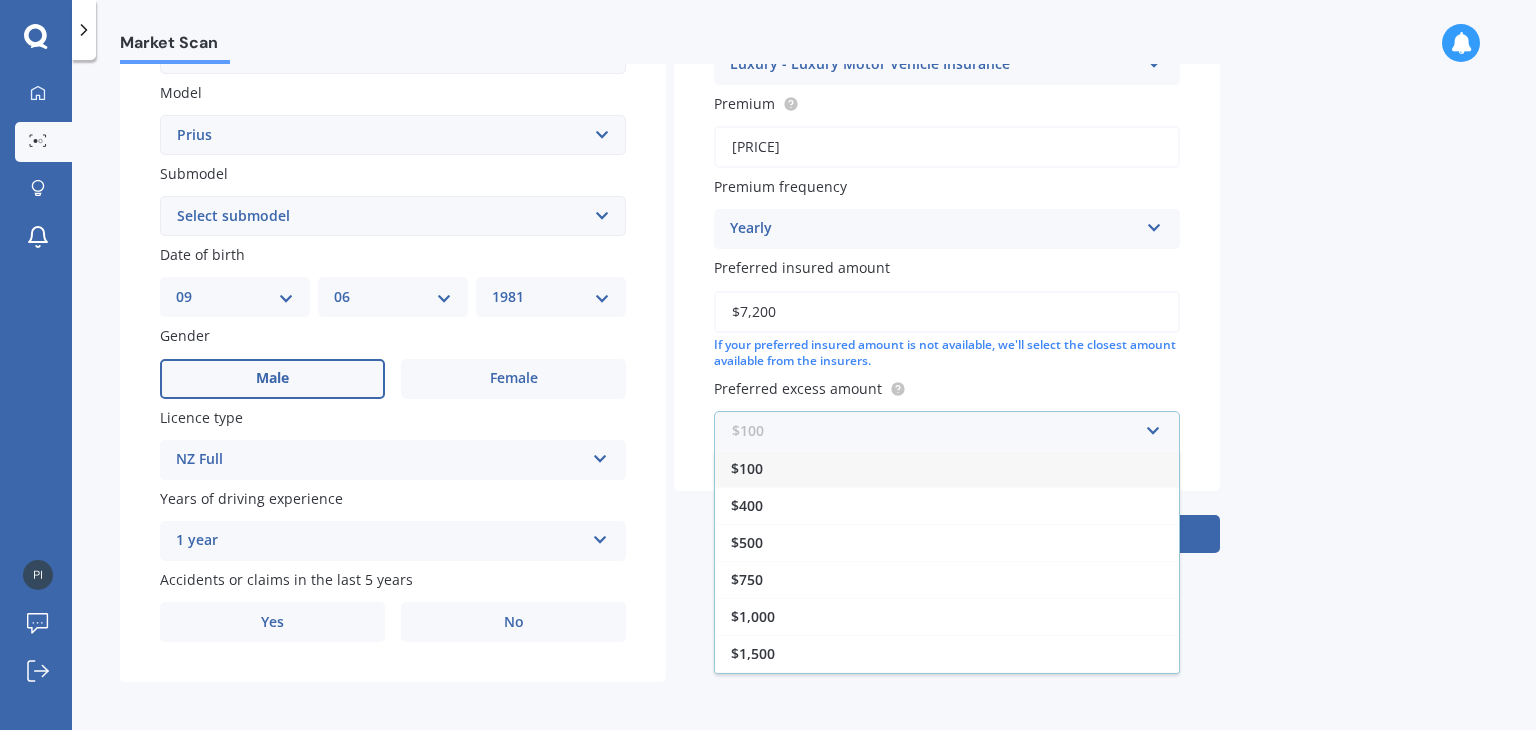 scroll, scrollTop: 448, scrollLeft: 0, axis: vertical 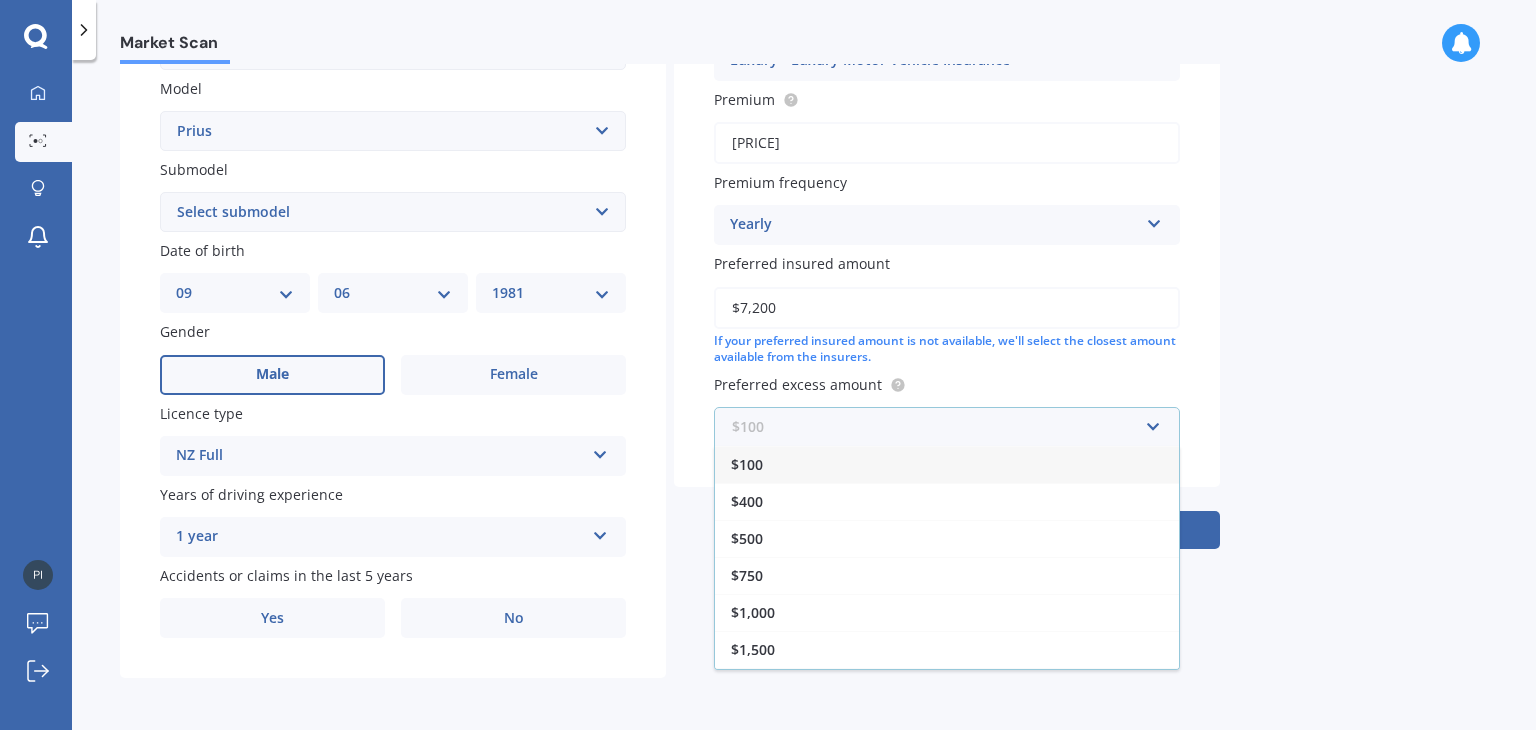click at bounding box center (940, 427) 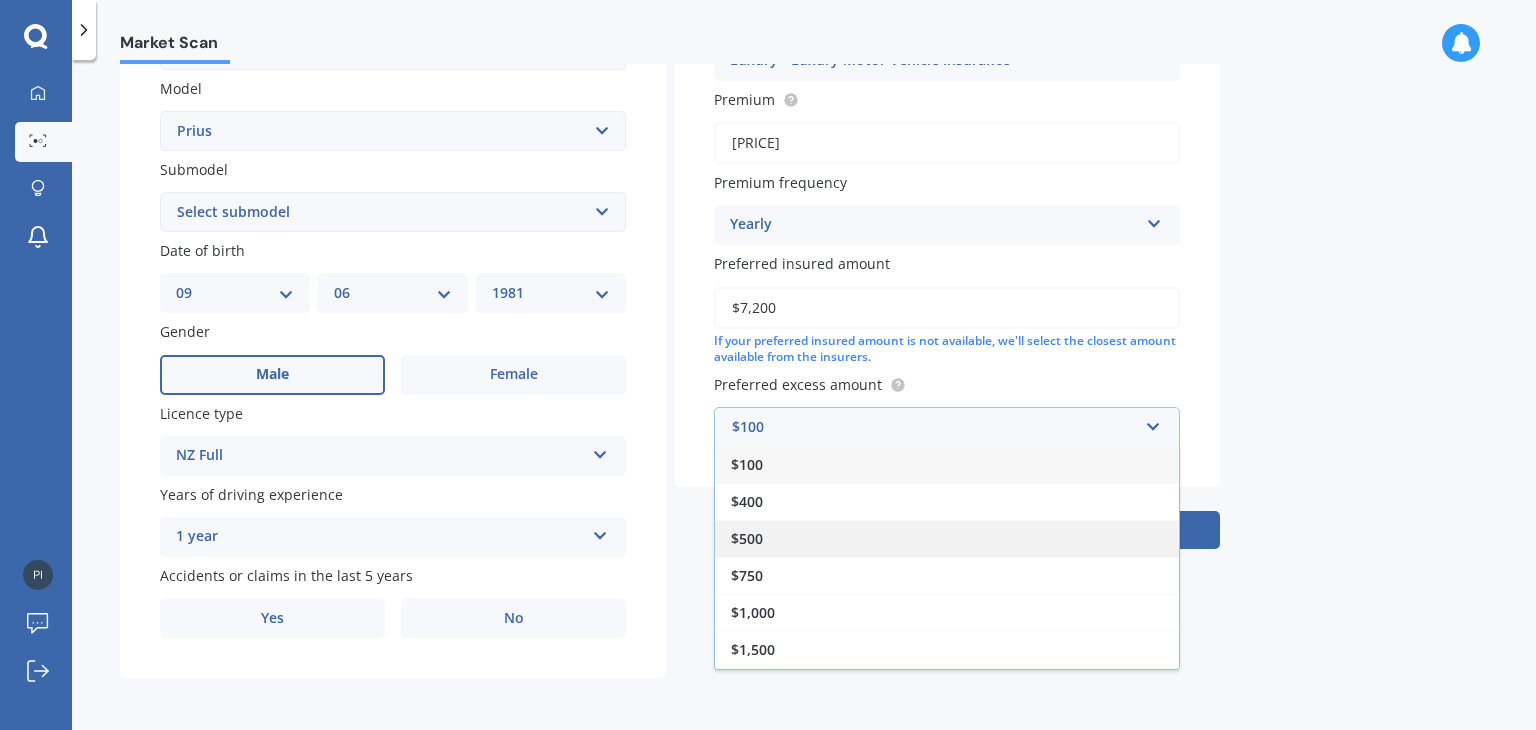 click on "$500" at bounding box center [947, 538] 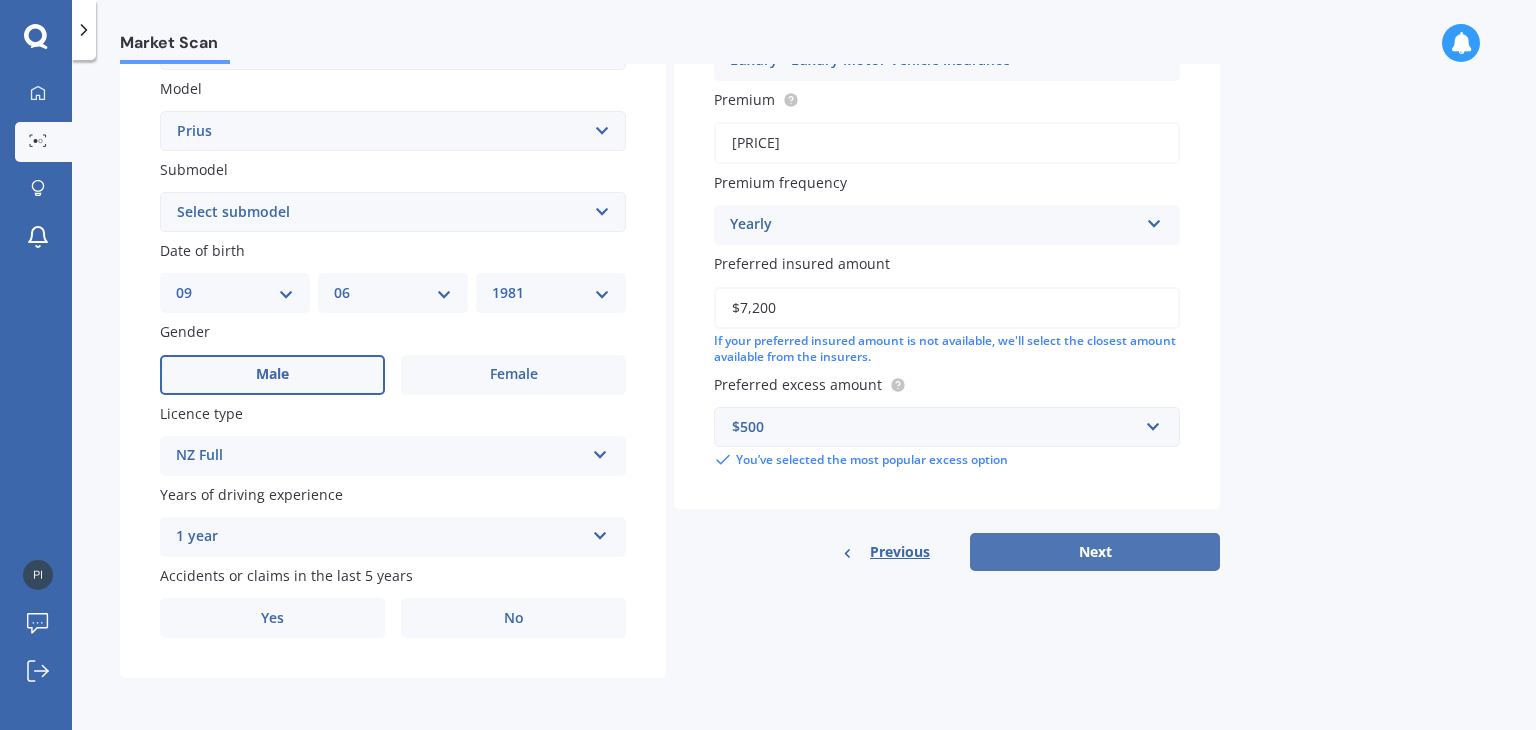 click on "Next" at bounding box center [1095, 552] 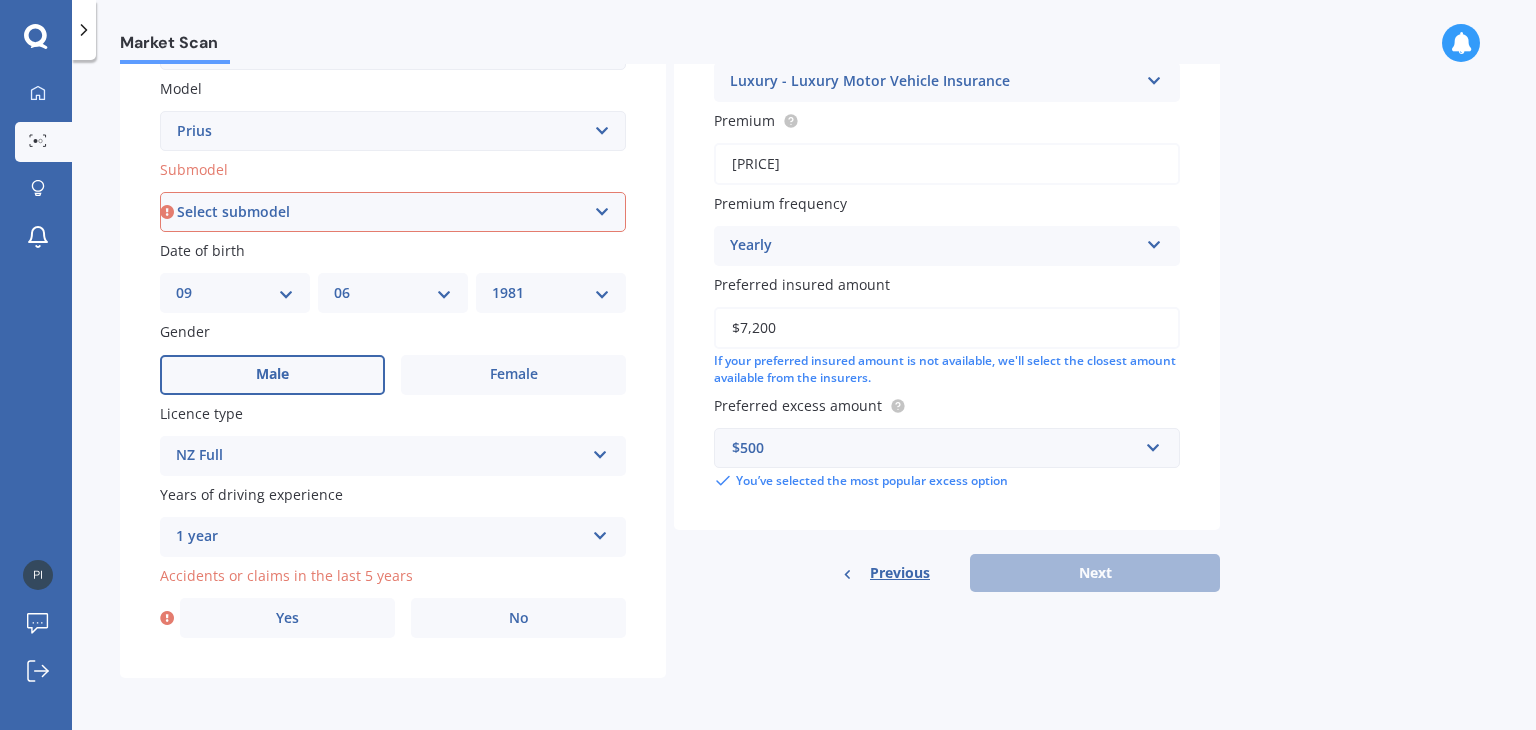 click on "Select submodel (All other) Hybrid" at bounding box center [393, 212] 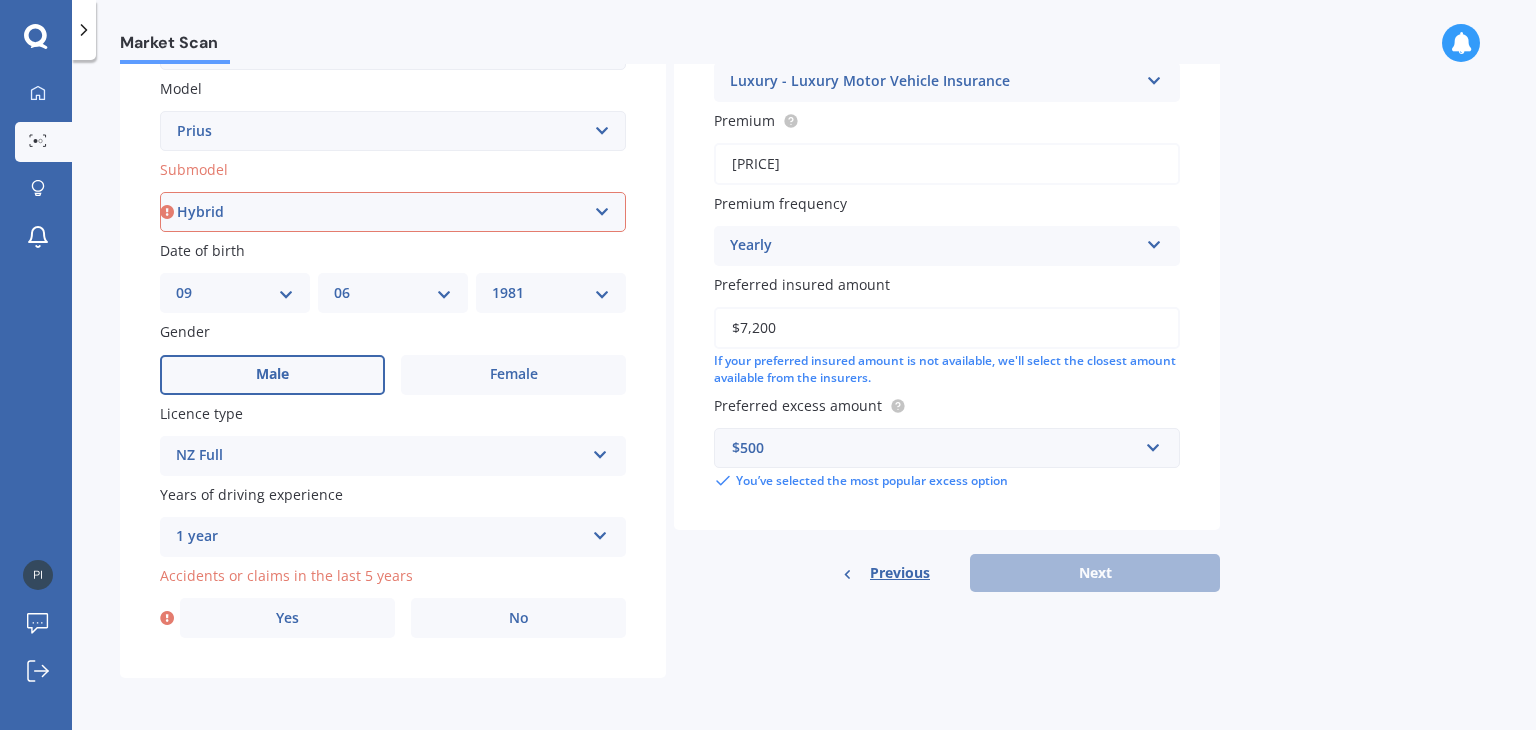 click on "Select submodel (All other) Hybrid" at bounding box center (393, 212) 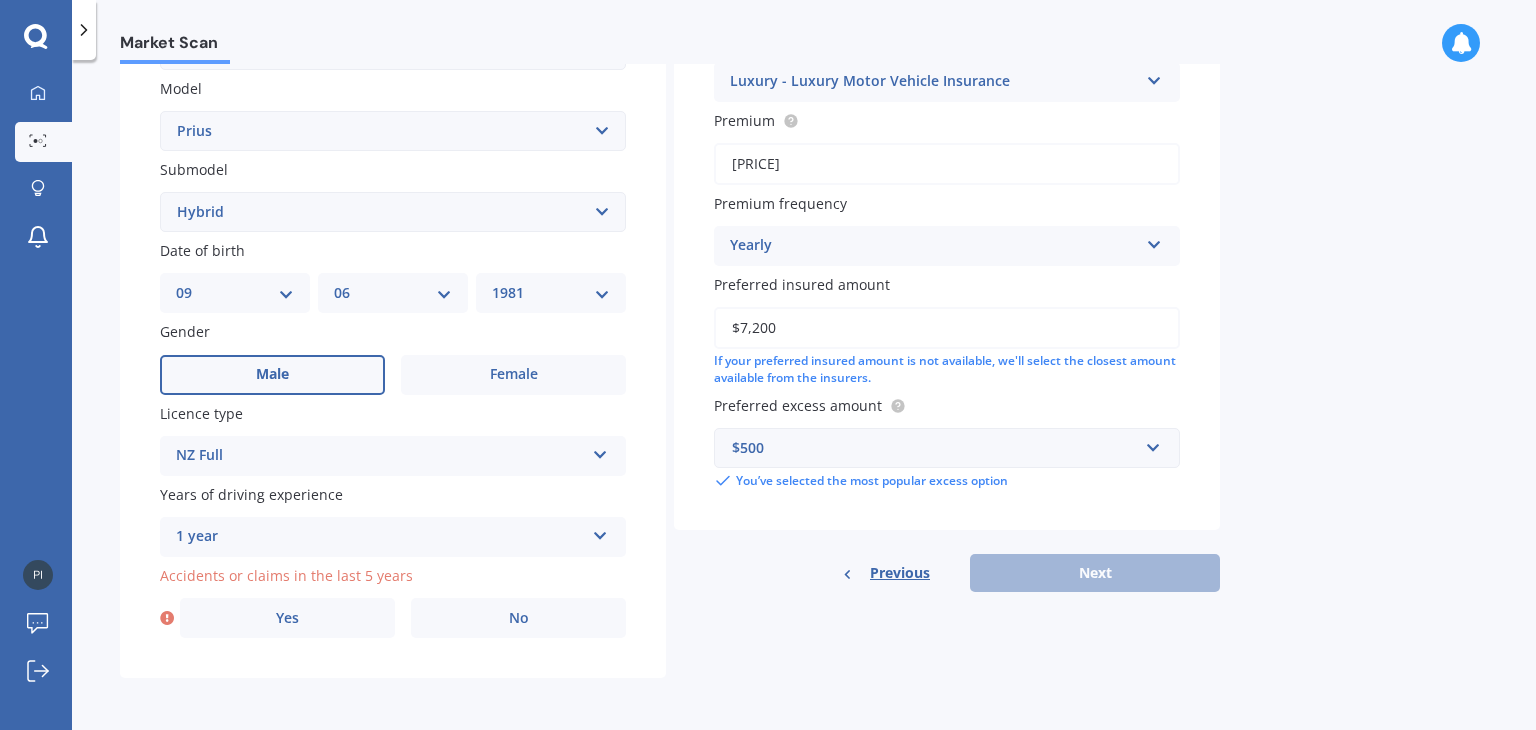 click on "Previous Next" at bounding box center [947, 573] 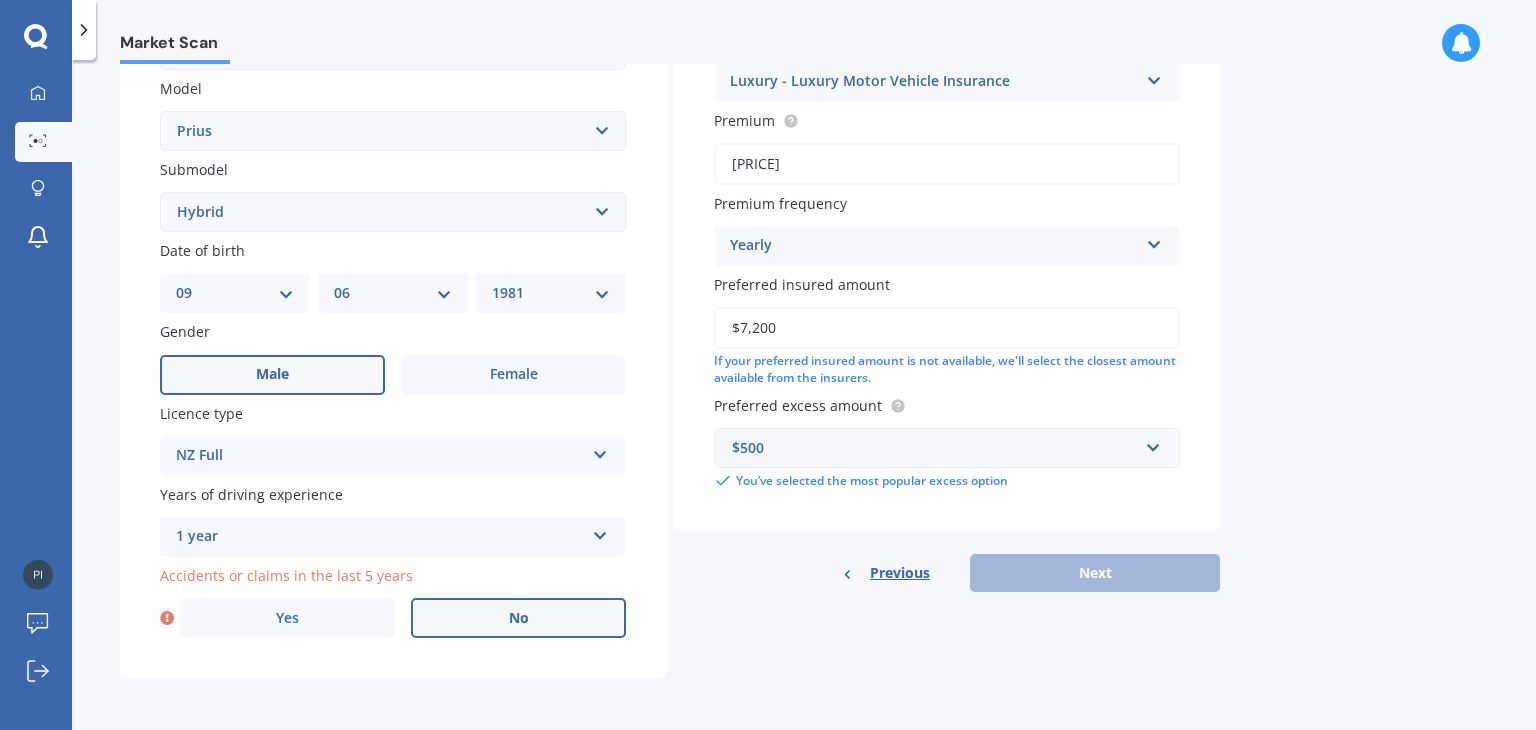 click on "No" at bounding box center [518, 618] 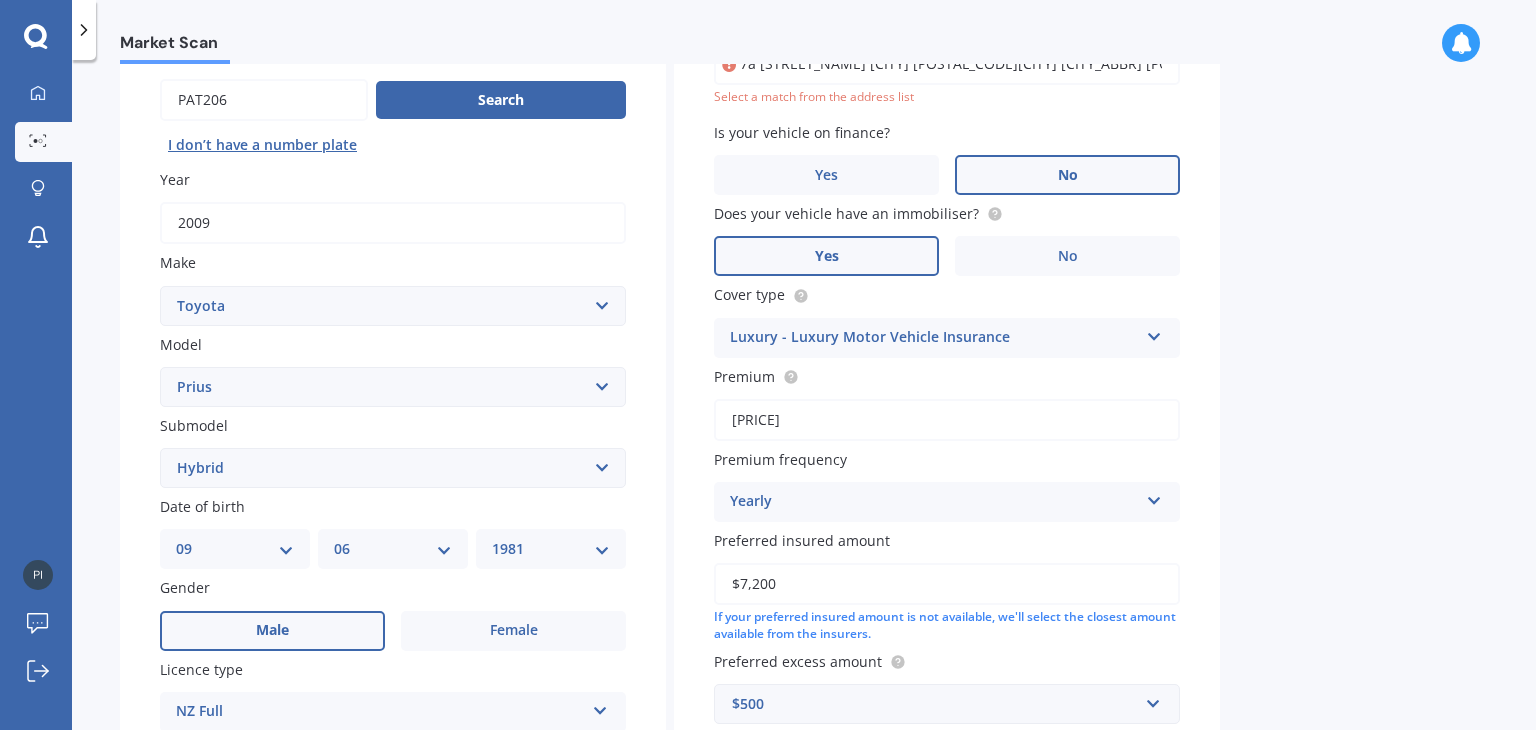 scroll, scrollTop: 136, scrollLeft: 0, axis: vertical 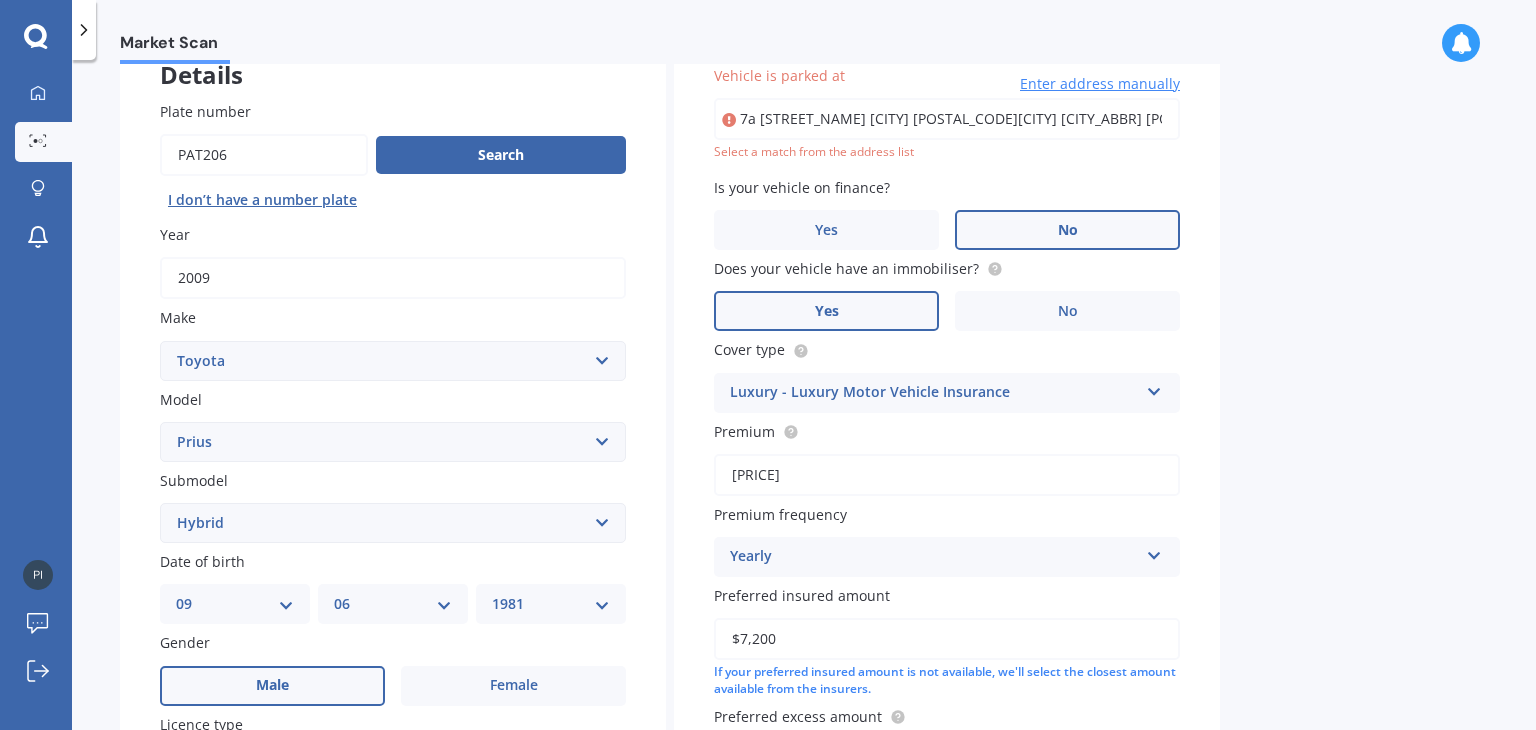 drag, startPoint x: 771, startPoint y: 109, endPoint x: 772, endPoint y: 120, distance: 11.045361 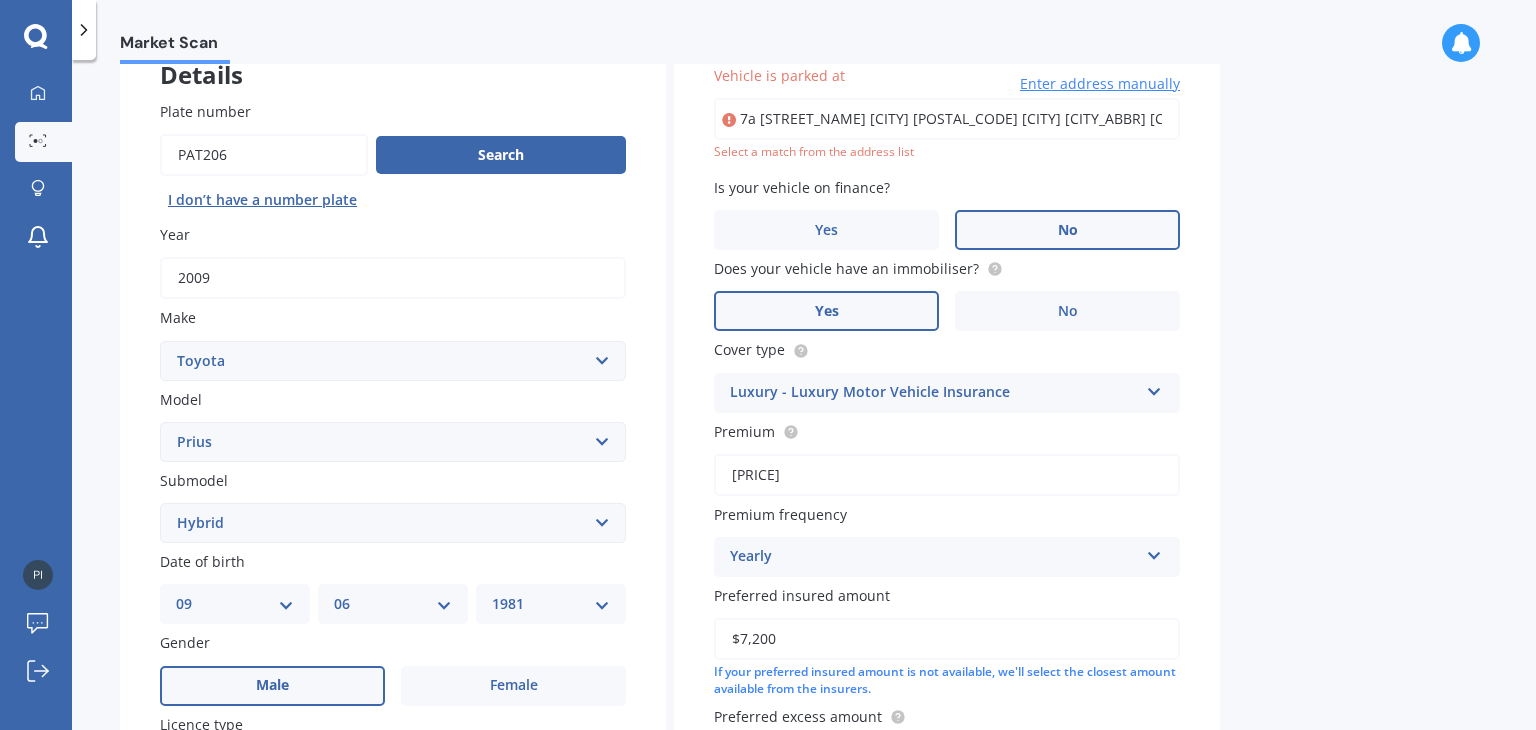 click on "Market Scan Vehicle Market Scan 70 % We just need a few more details to provide an accurate quote Details Plate number Search I don’t have a number plate Year 2009 Make Select make AC ALFA ROMEO ASTON MARTIN AUDI AUSTIN BEDFORD Bentley BMW BYD CADILLAC CAN-AM CHERY CHEVROLET CHRYSLER Citroen CRUISEAIR CUPRA DAEWOO DAIHATSU DAIMLER DAMON DIAHATSU DODGE EXOCET FACTORY FIVE FERRARI FIAT Fiord FLEETWOOD FORD FOTON FRASER GEELY GENESIS GEORGIE BOY GMC GREAT WALL GWM HAVAL HILLMAN HINO HOLDEN HOLIDAY RAMBLER HONDA HUMMER HYUNDAI INFINITI ISUZU IVECO JAC JAECOO JAGUAR JEEP KGM KIA LADA LAMBORGHINI LANCIA LANDROVER LDV LEXUS LINCOLN LOTUS LUNAR M.G M.G. MAHINDRA MASERATI MAZDA MCLAREN MERCEDES AMG Mercedes Benz MERCEDES-AMG MERCURY MINI MITSUBISHI MORGAN MORRIS NEWMAR NISSAN OMODA OPEL OXFORD PEUGEOT Plymouth Polestar PONTIAC PORSCHE PROTON RAM Range Rover Rayne RENAULT ROLLS ROYCE ROVER SAAB SATURN SEAT SHELBY SKODA SMART SSANGYONG SUBARU SUZUKI TATA TESLA TIFFIN Toyota TRIUMPH TVR Vauxhall VOLKSWAGEN VOLVO ZX 86" at bounding box center [804, 399] 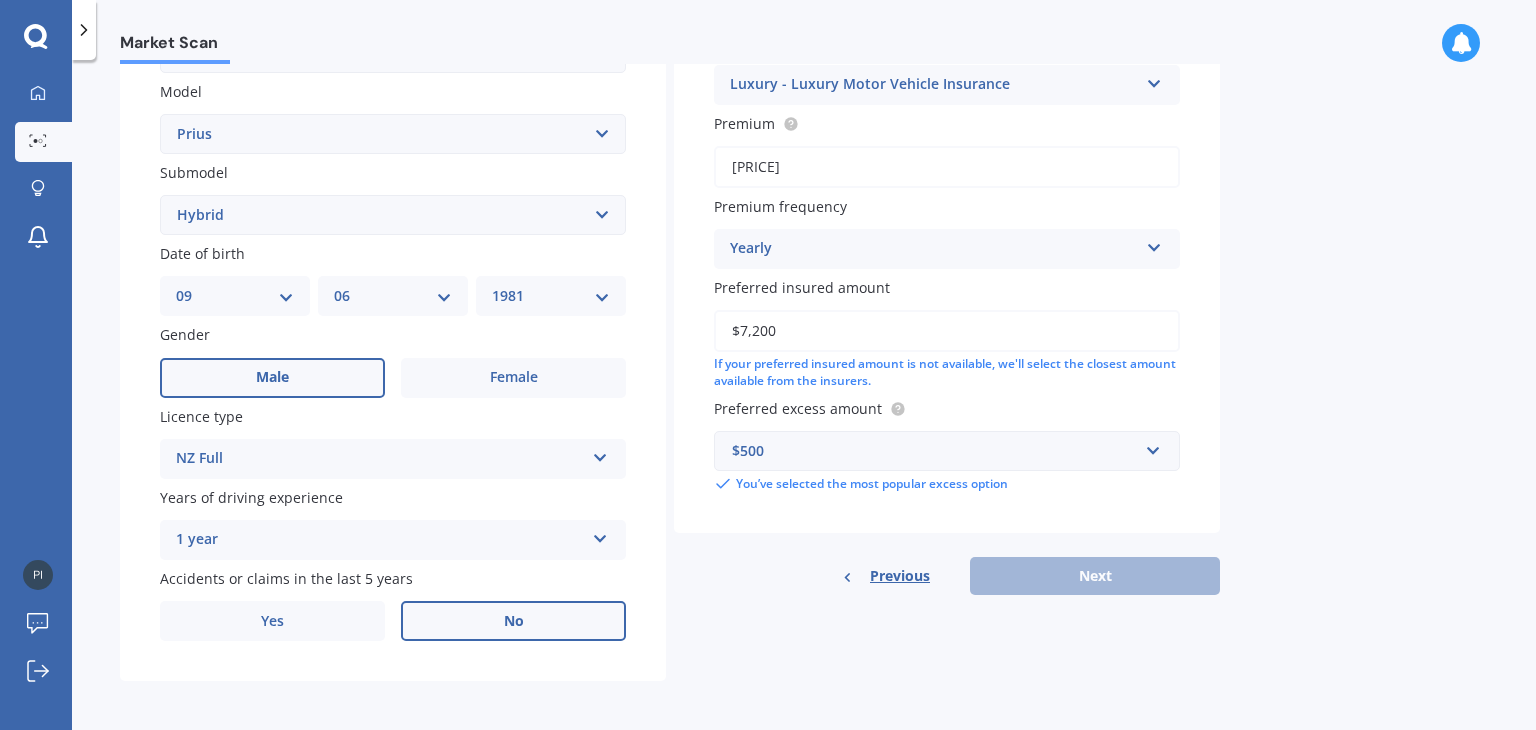 scroll, scrollTop: 448, scrollLeft: 0, axis: vertical 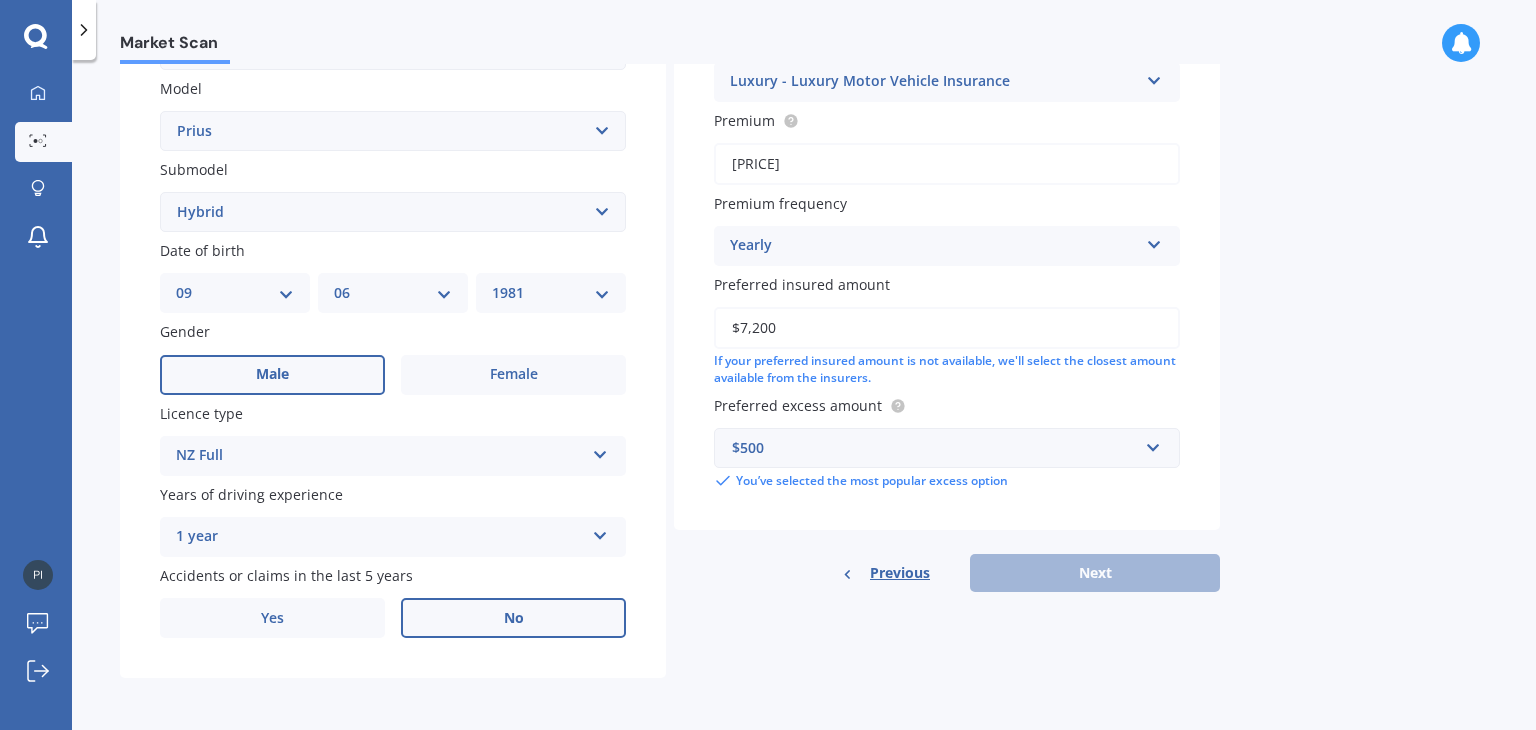 click on "Previous Next" at bounding box center (947, 573) 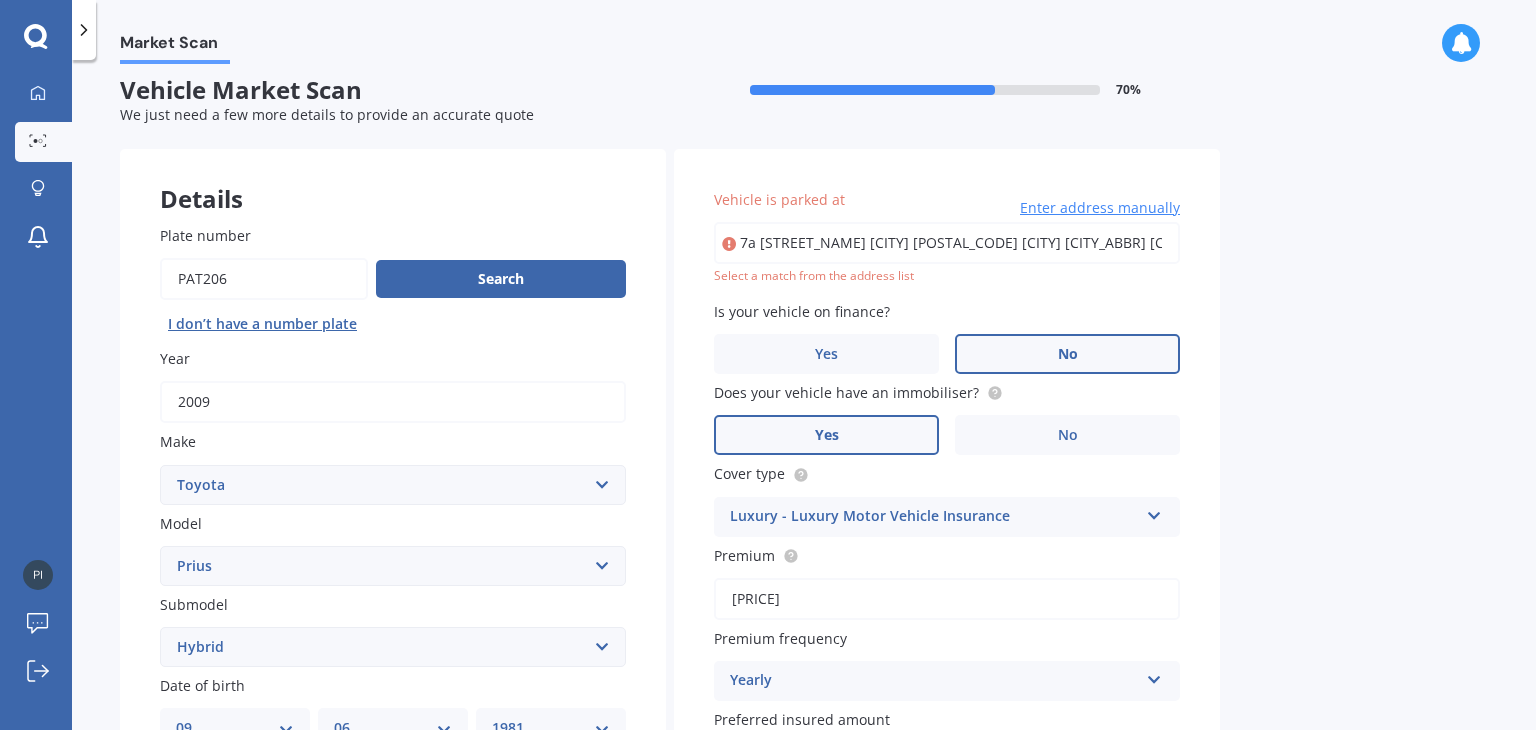 scroll, scrollTop: 0, scrollLeft: 0, axis: both 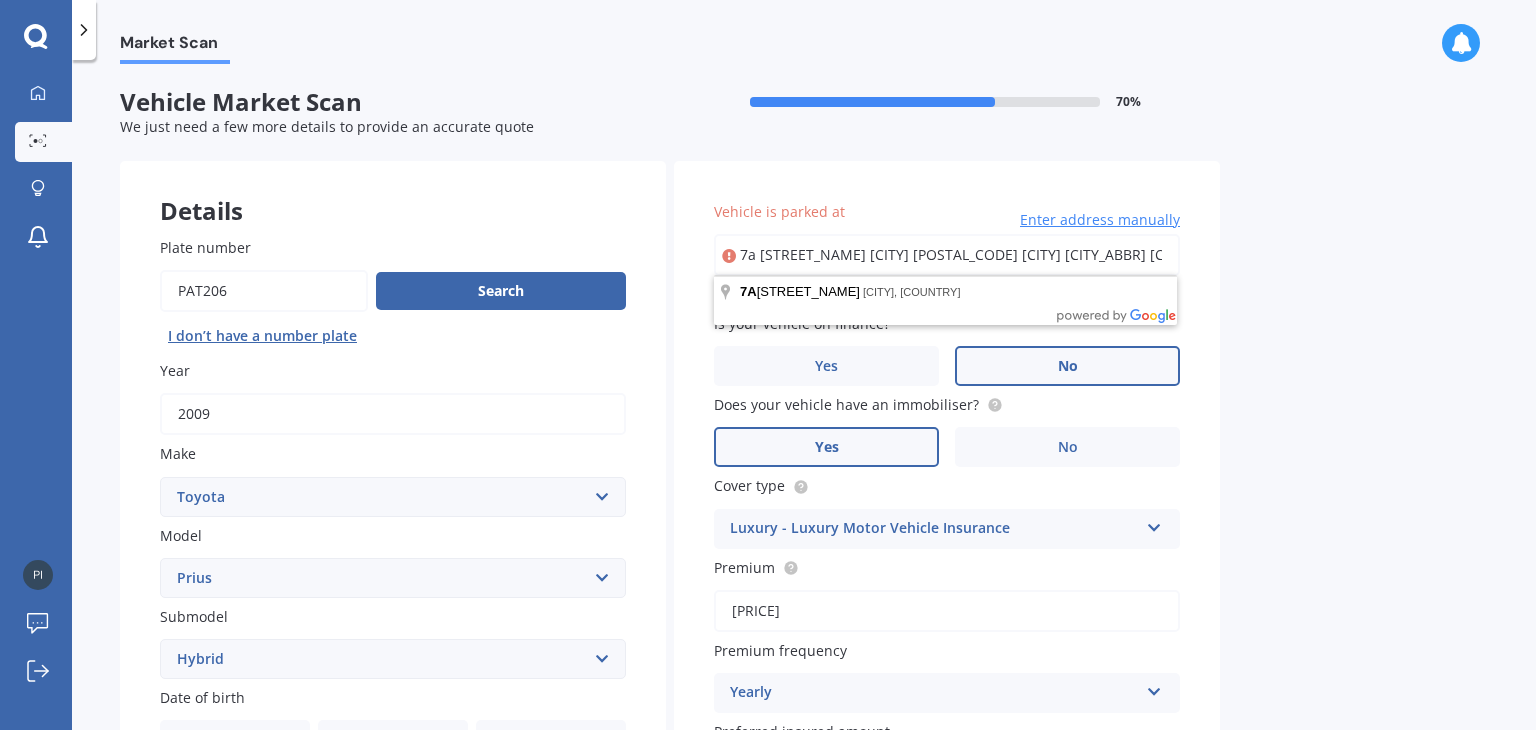 click on "7a [STREET_NAME] [CITY] [POSTAL_CODE] [CITY] [CITY_ABBR] [CITY_ABBR] [POSTAL_CODE]" at bounding box center (947, 255) 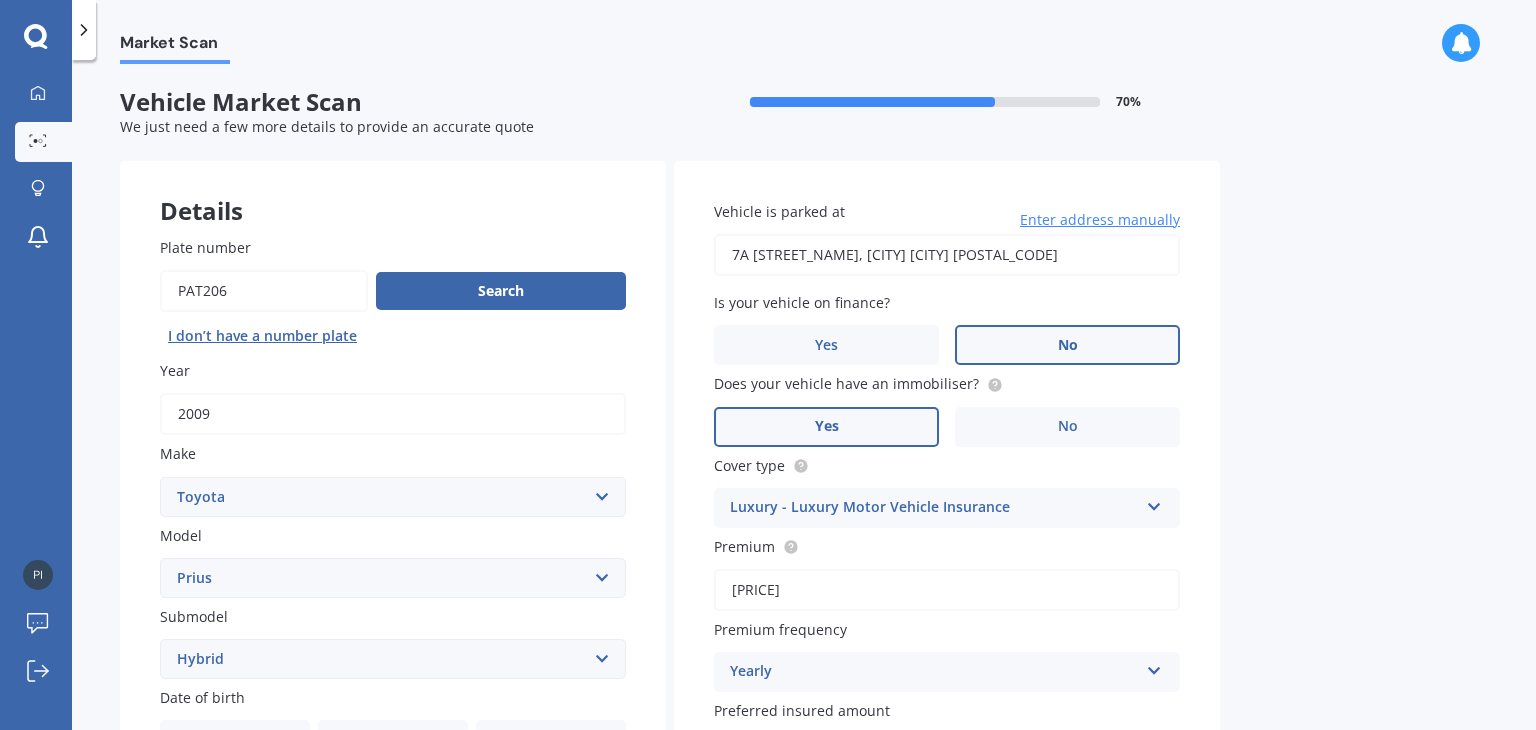 click on "7A [STREET_NAME], [CITY] [CITY] [POSTAL_CODE]" at bounding box center [947, 255] 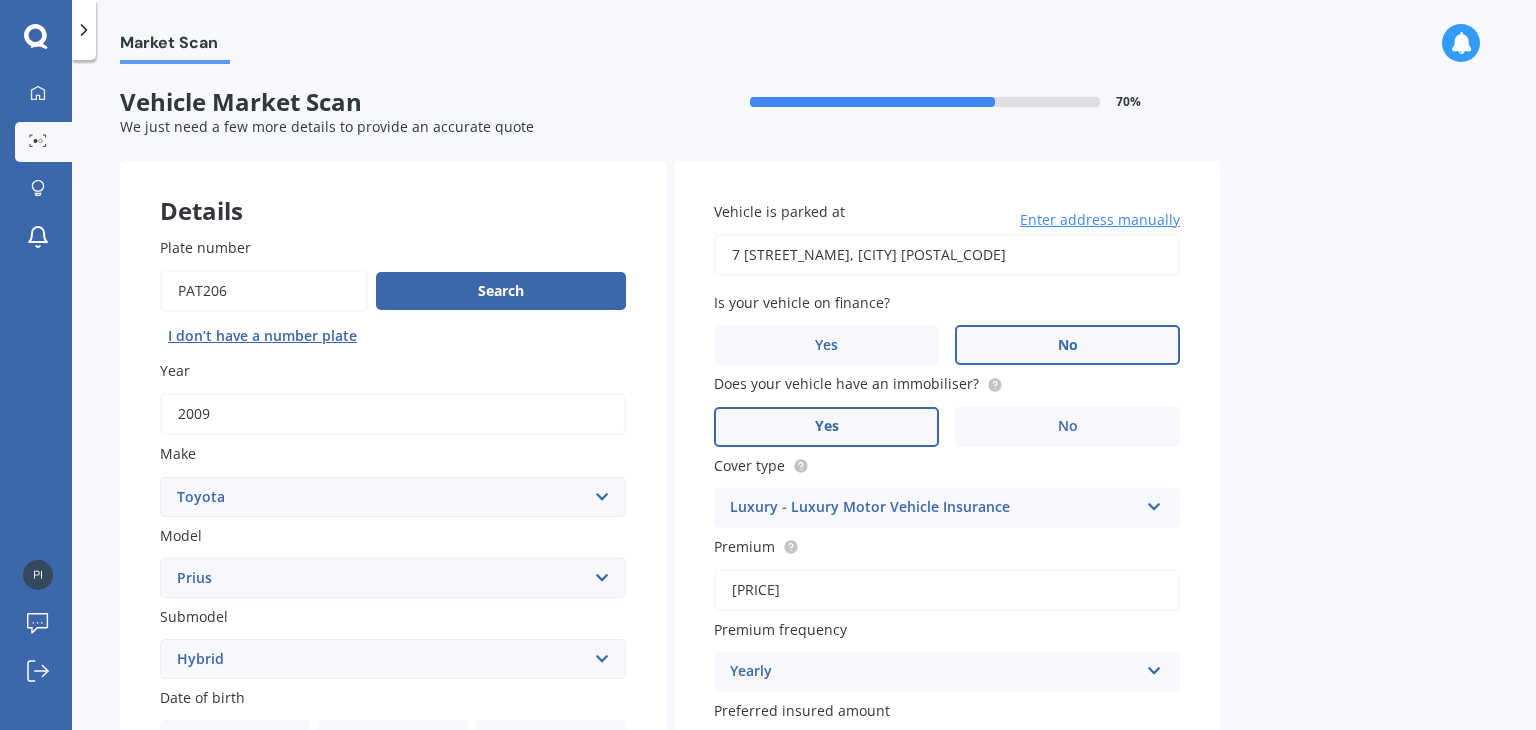 click on "7 [STREET_NAME], [CITY] [POSTAL_CODE]" at bounding box center [947, 255] 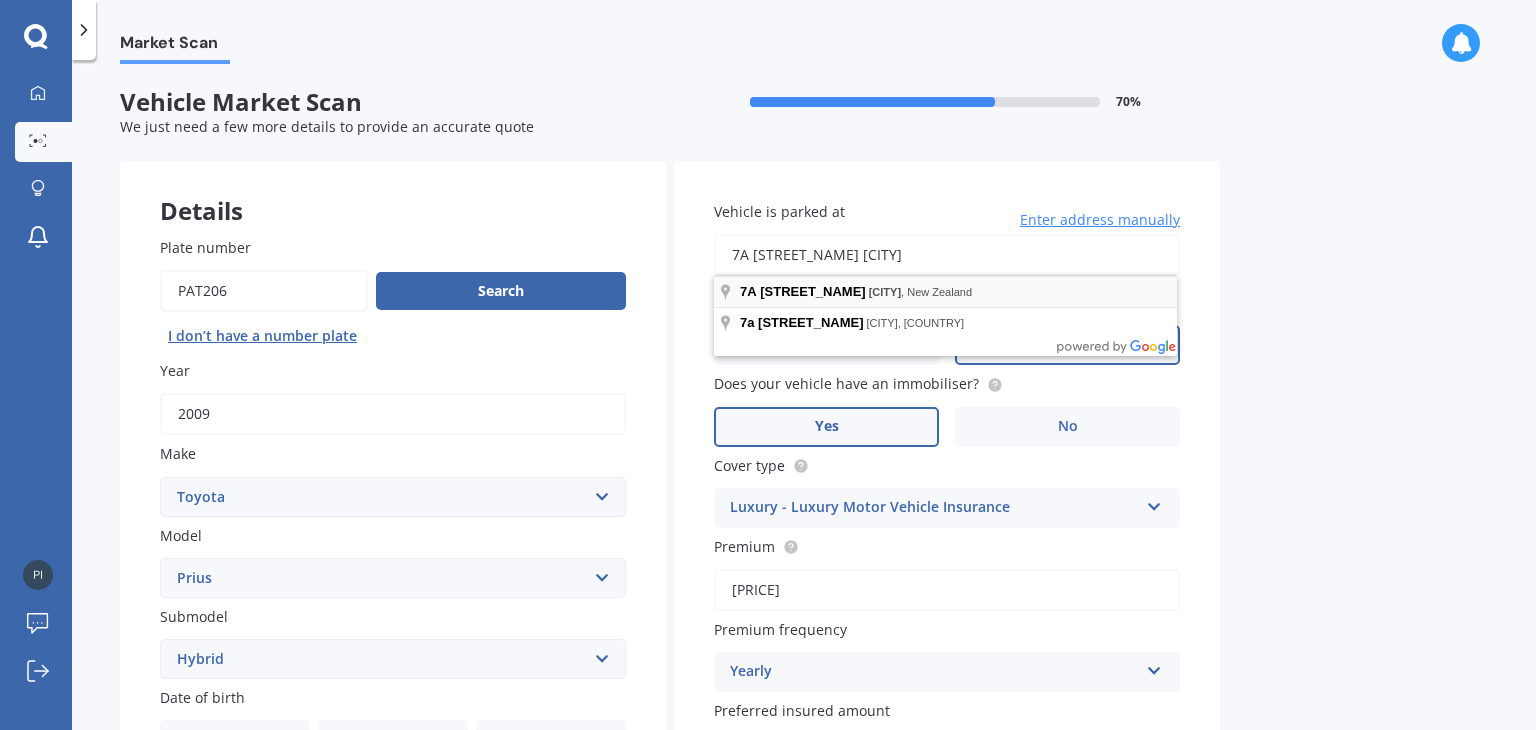 type on "7A [STREET_NAME] [CITY]" 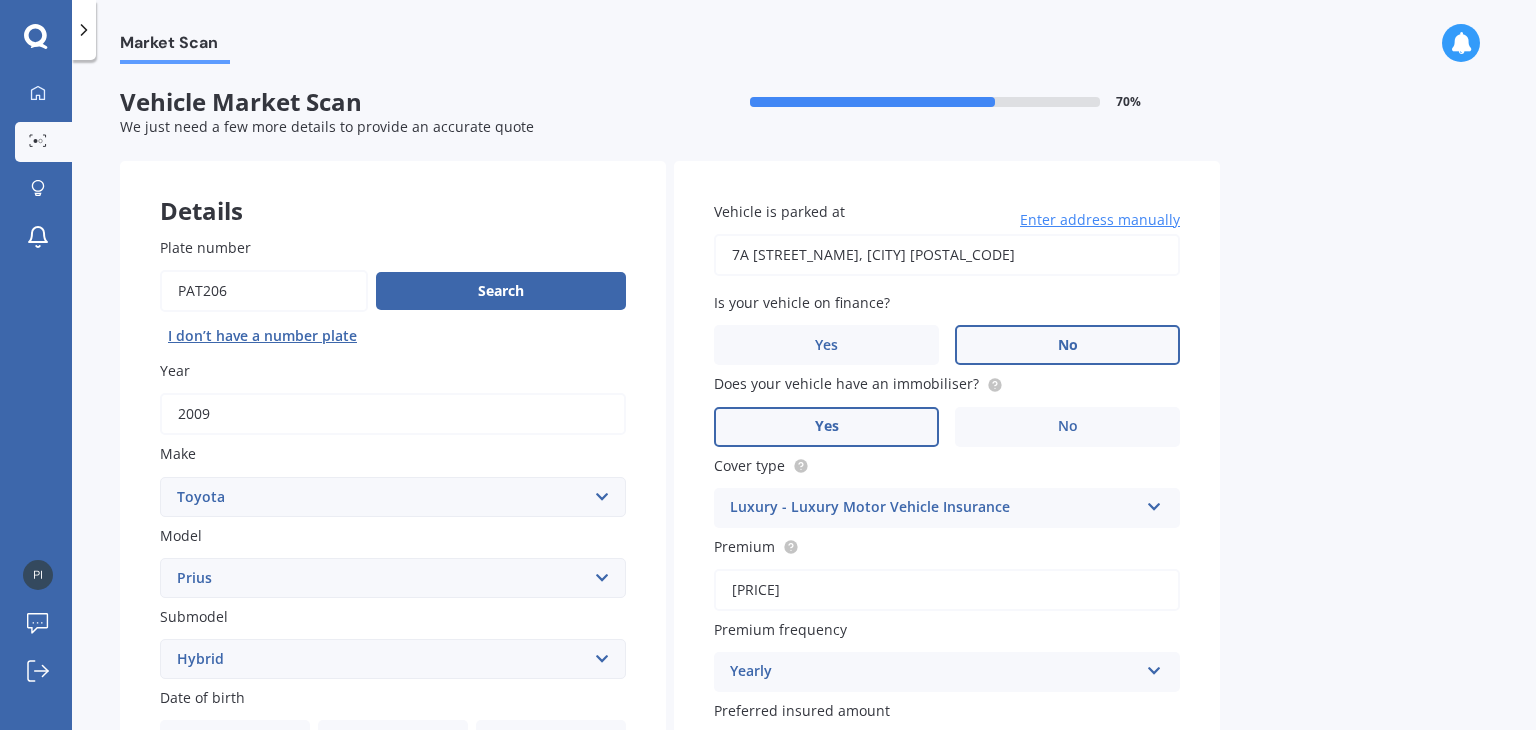 drag, startPoint x: 1455, startPoint y: 281, endPoint x: 1532, endPoint y: 305, distance: 80.65358 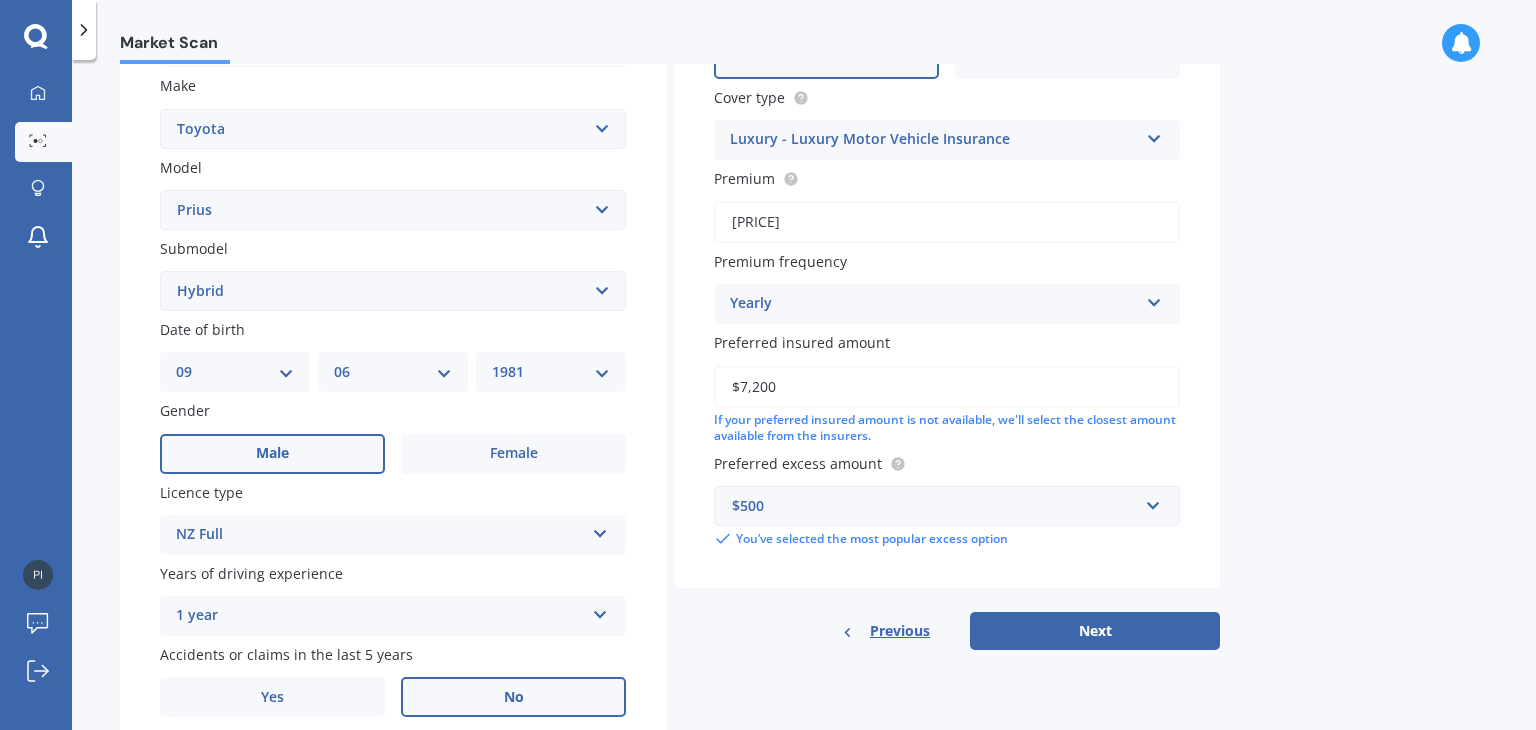 scroll, scrollTop: 394, scrollLeft: 0, axis: vertical 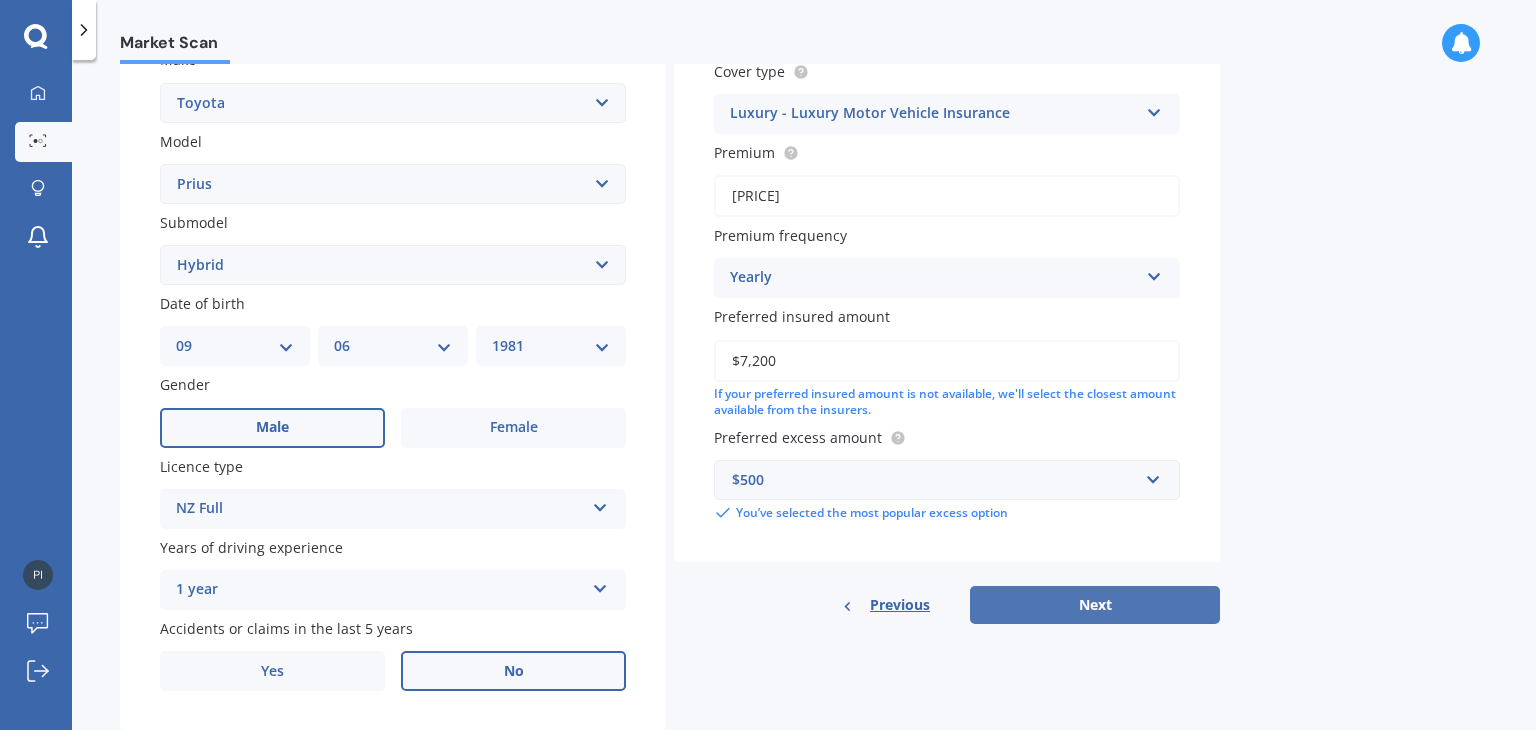click on "Next" at bounding box center [1095, 605] 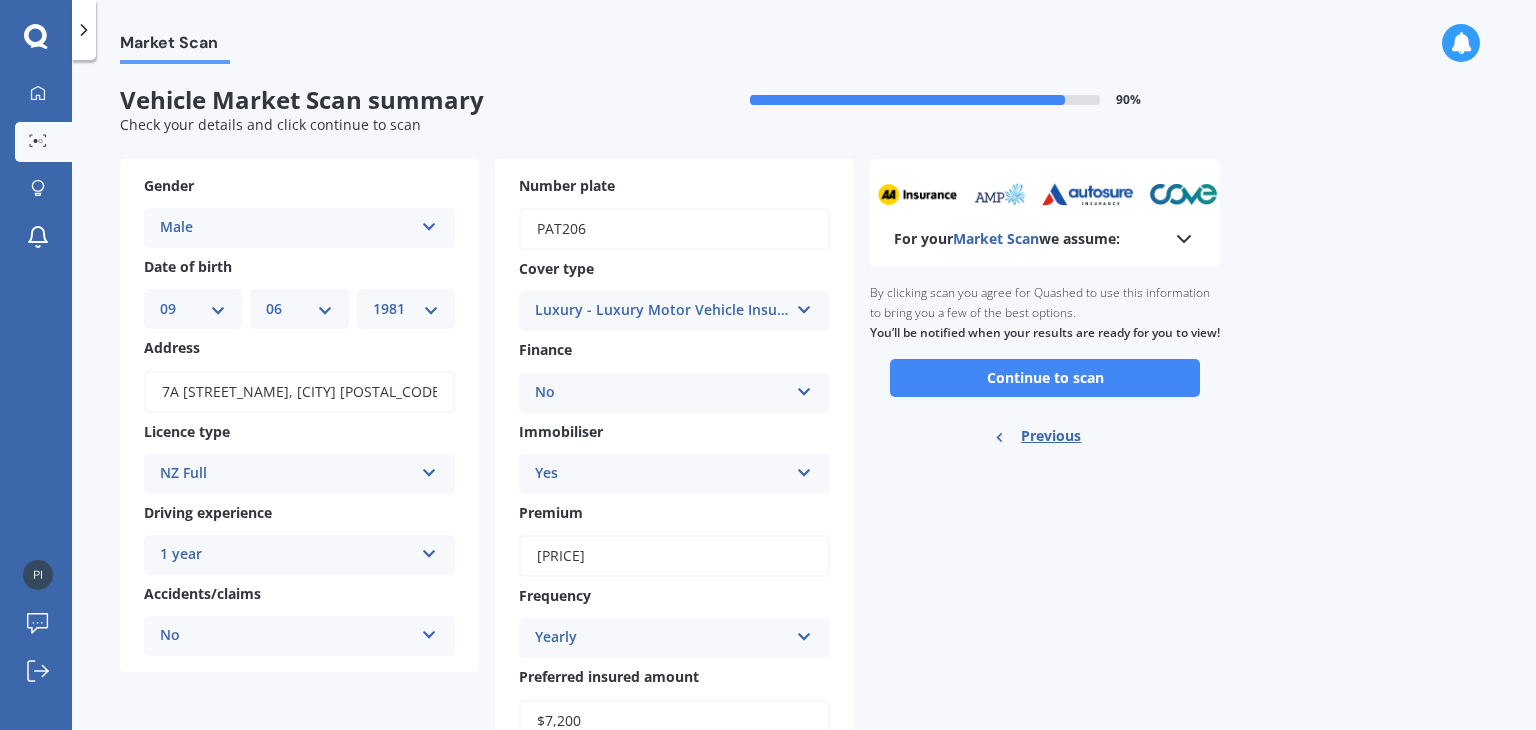 scroll, scrollTop: 0, scrollLeft: 0, axis: both 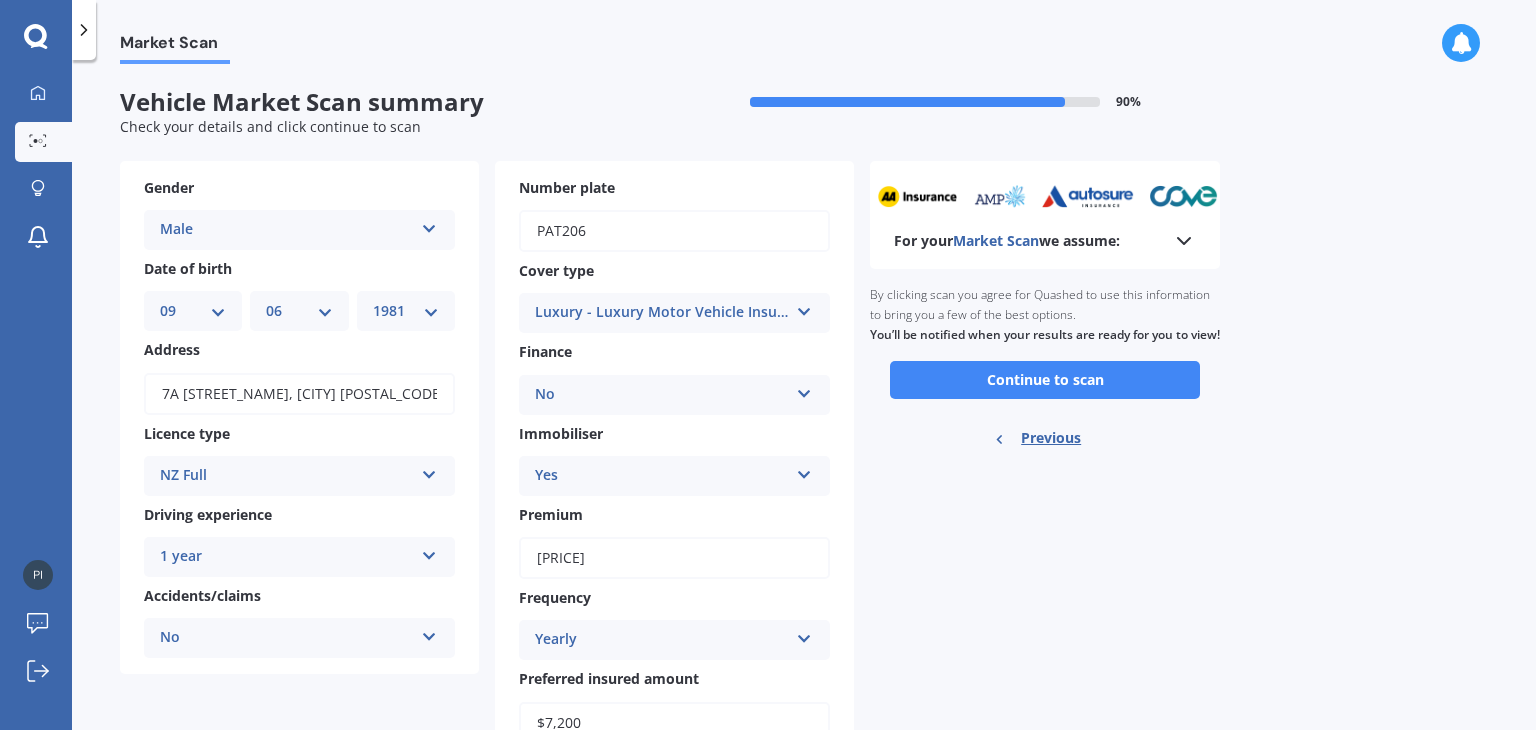 click on "For your Market Scan we assume:" at bounding box center (1045, 241) 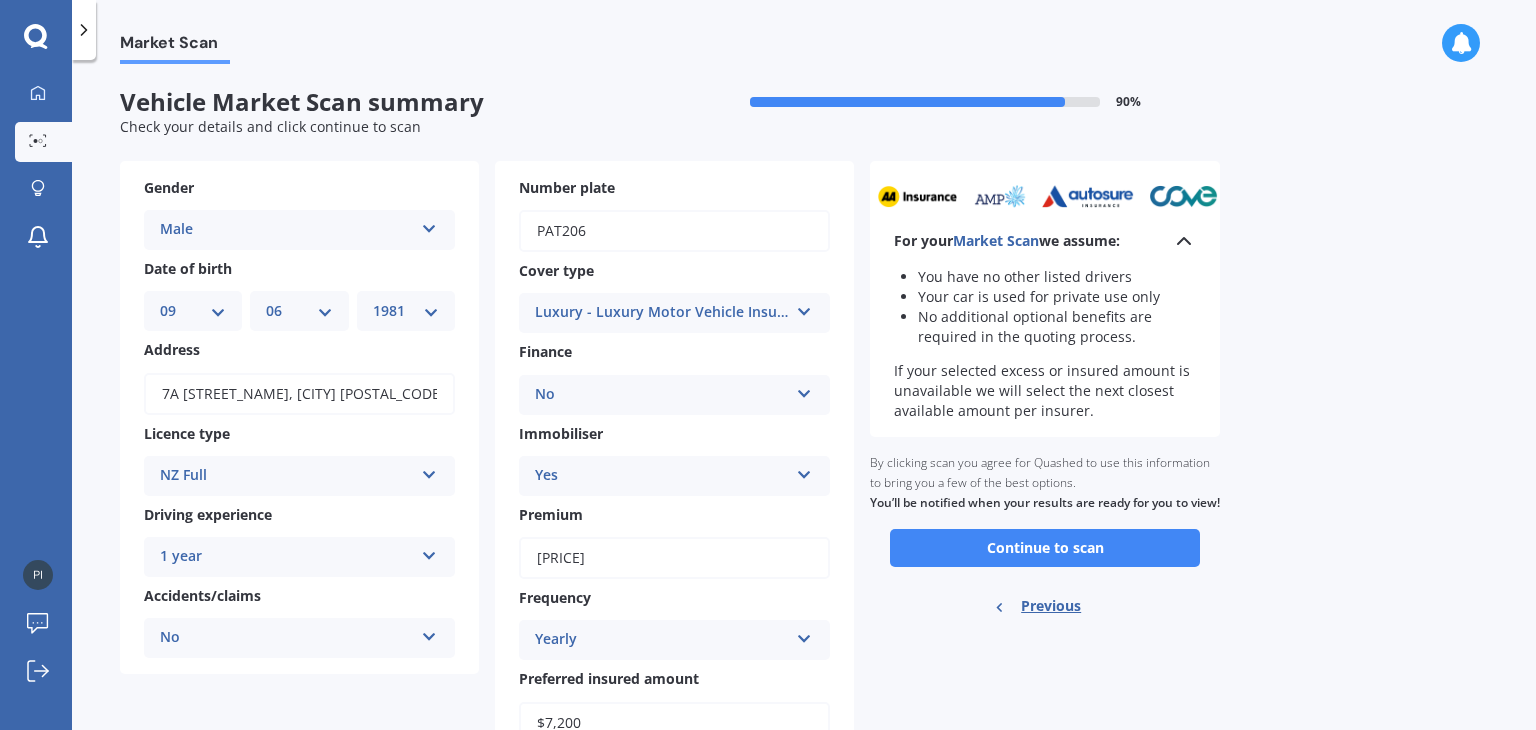 click on "For your Market Scan we assume:" at bounding box center [1045, 241] 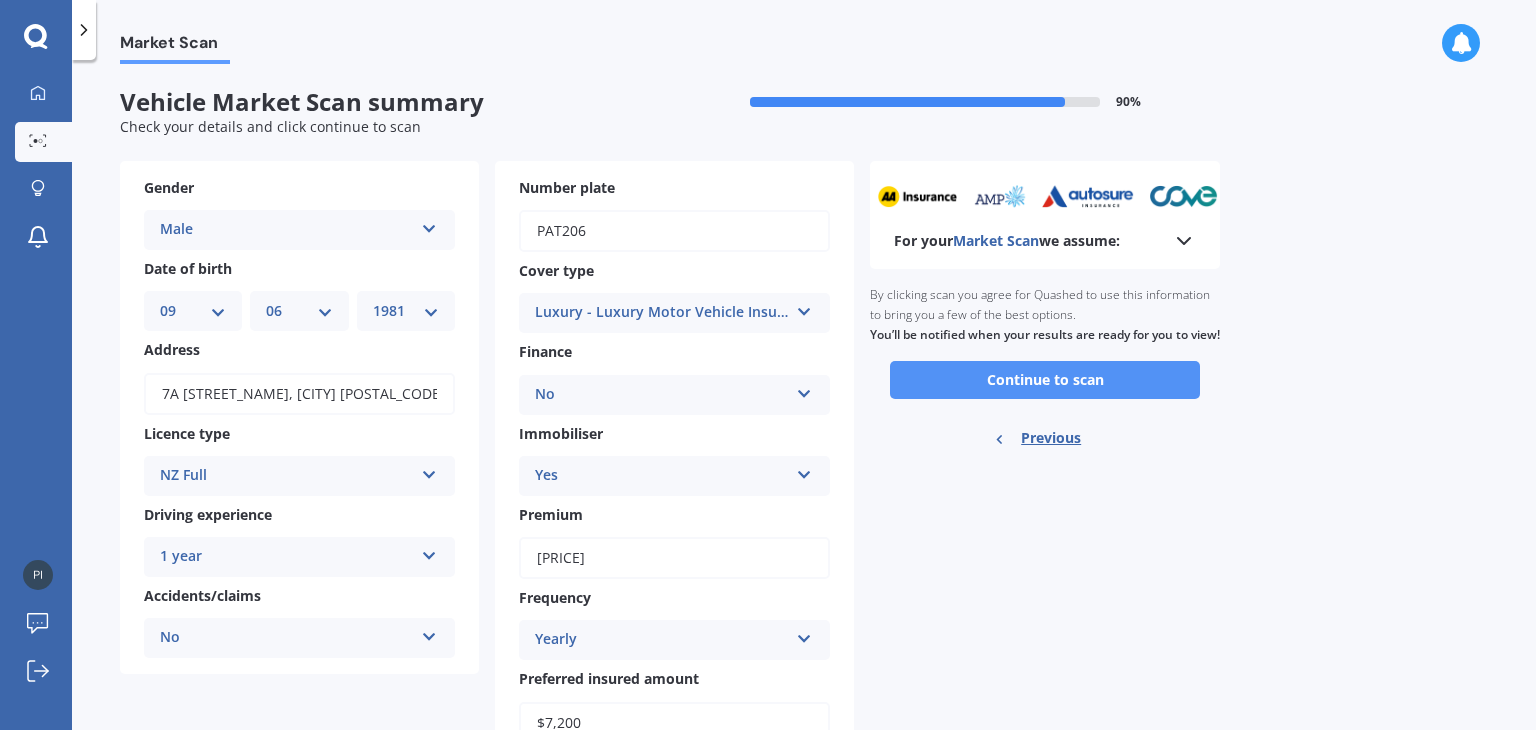 click on "Continue to scan" at bounding box center (1045, 380) 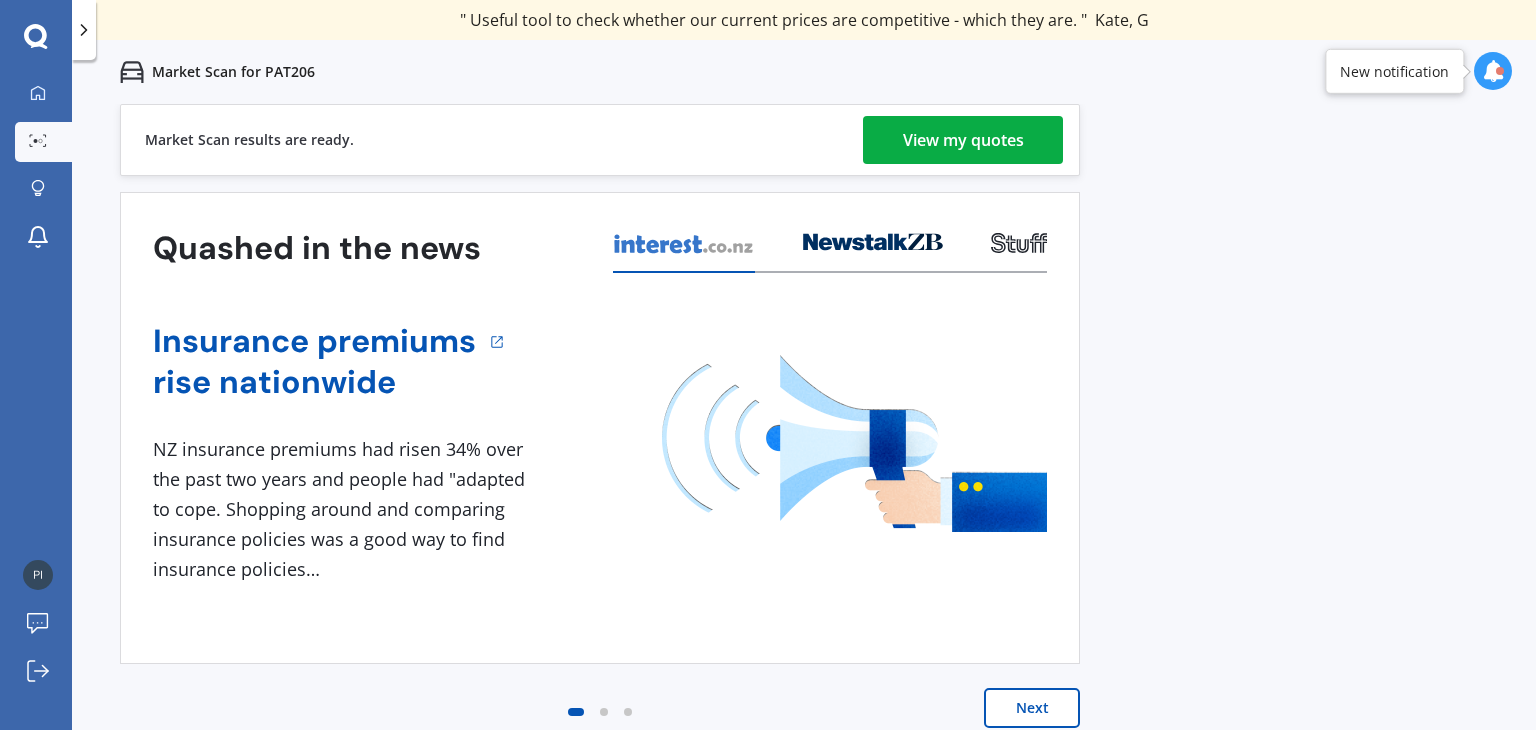 click on "View my quotes" at bounding box center [963, 140] 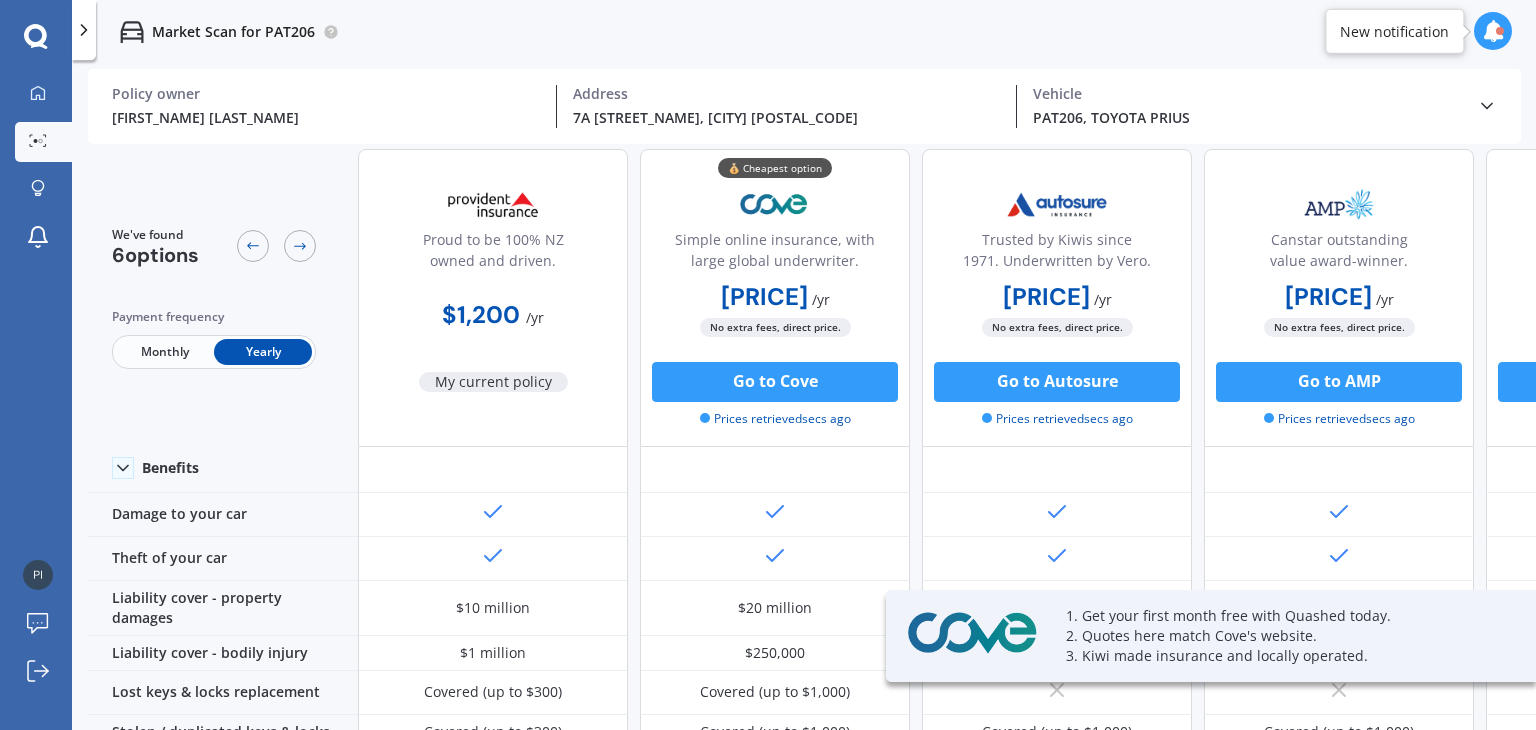 scroll, scrollTop: 93, scrollLeft: 0, axis: vertical 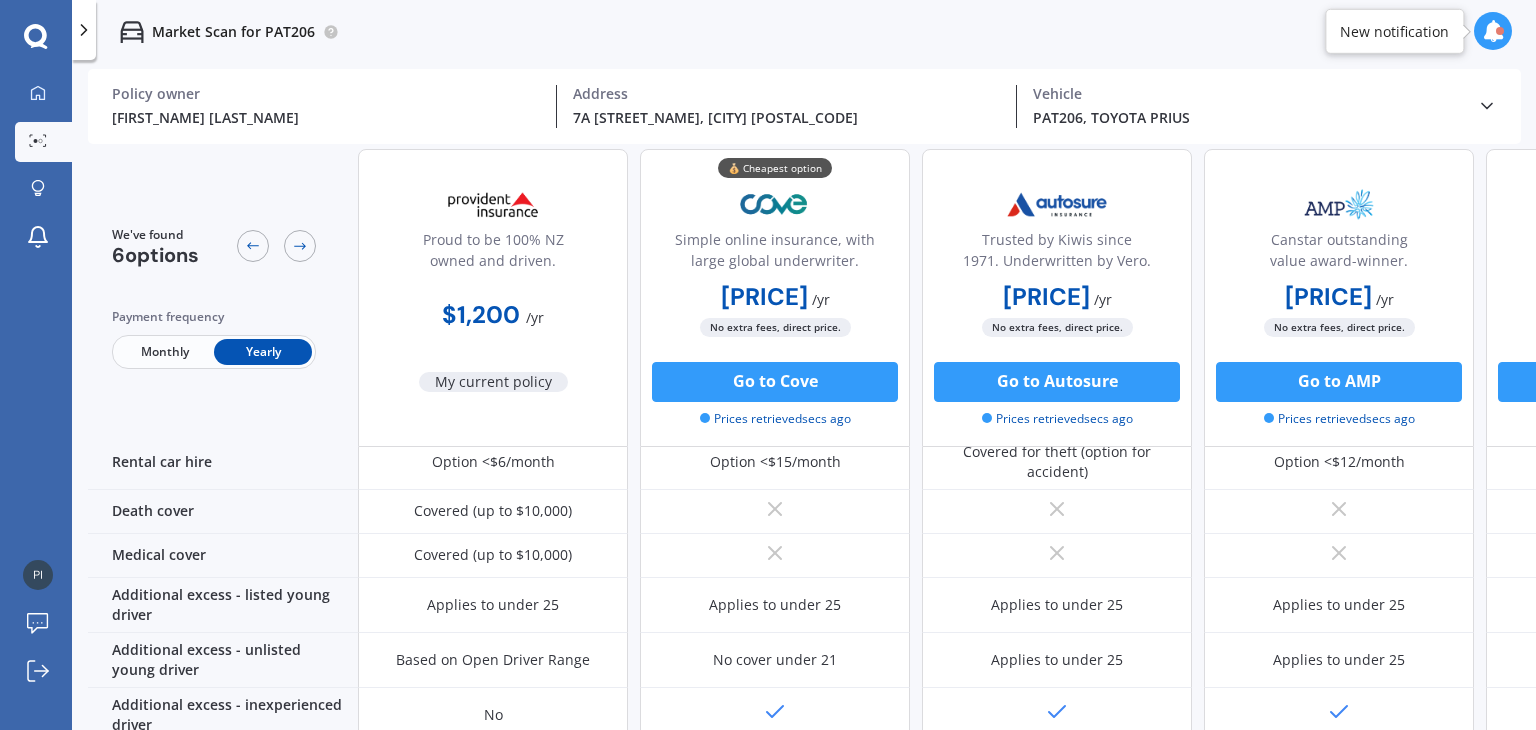 drag, startPoint x: 1080, startPoint y: 389, endPoint x: 1025, endPoint y: 227, distance: 171.08185 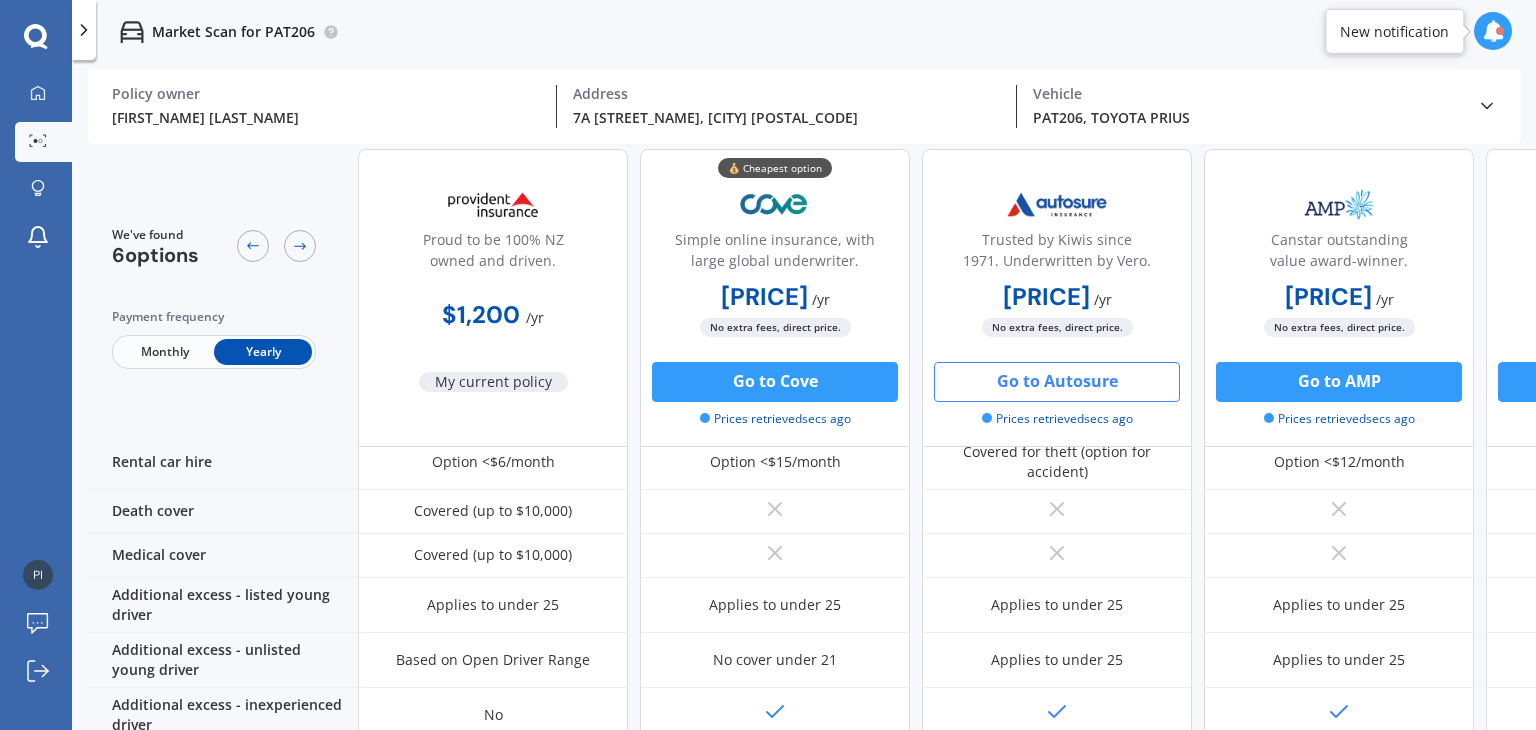 click on "Go to Autosure" at bounding box center [775, 382] 